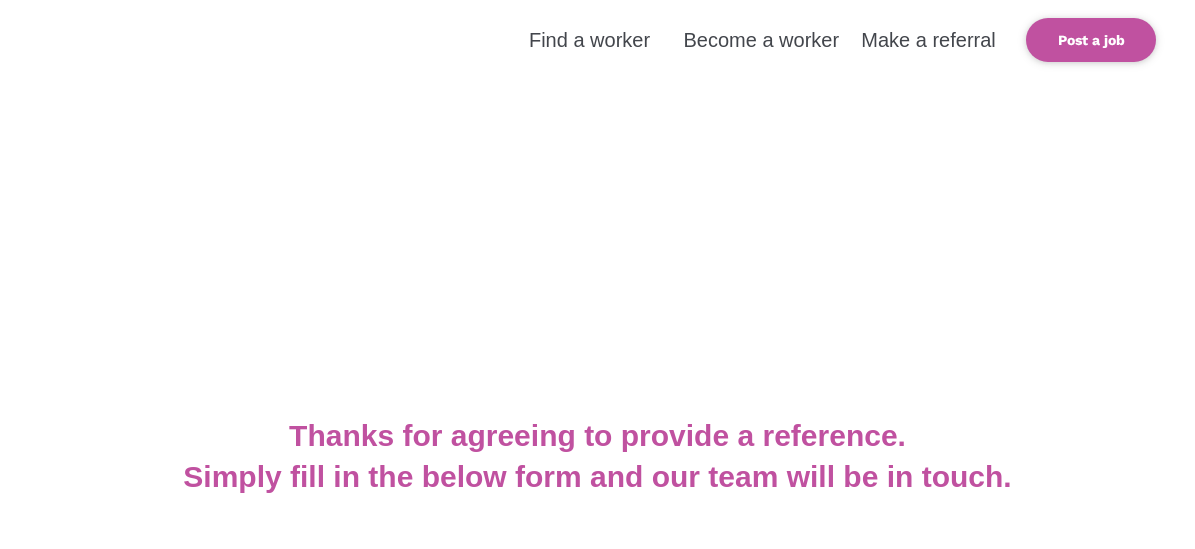 scroll, scrollTop: 0, scrollLeft: 0, axis: both 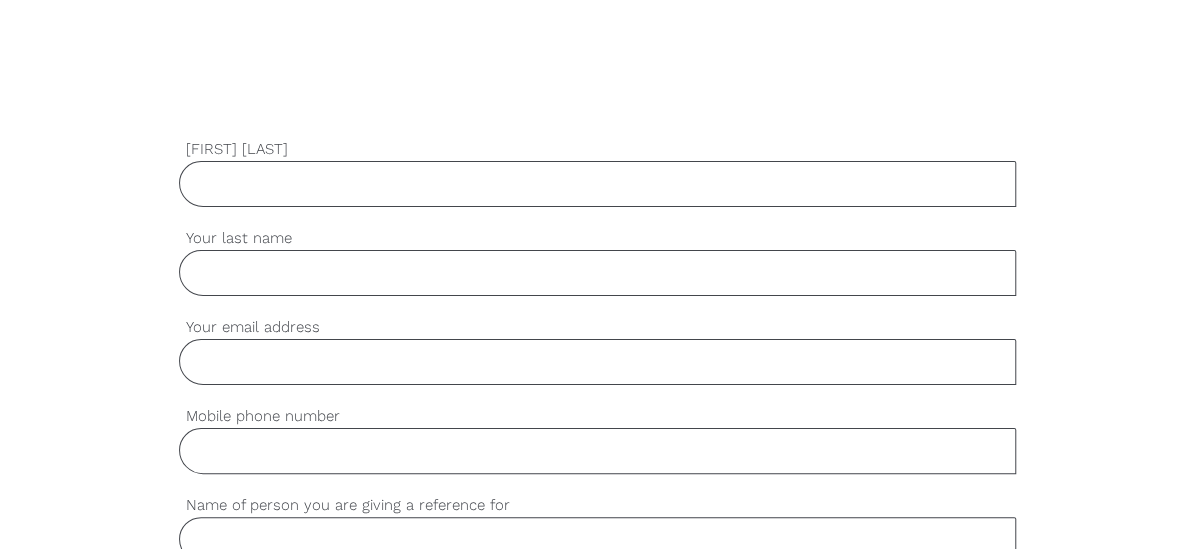 click on "[FIRST] [LAST]" at bounding box center [597, 184] 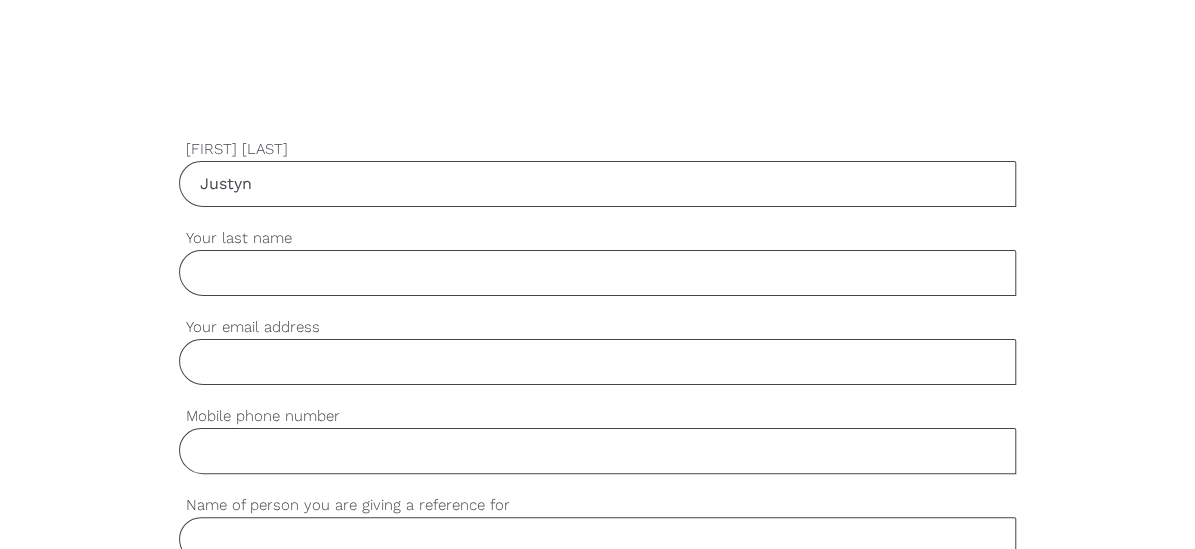 type on "Justyn" 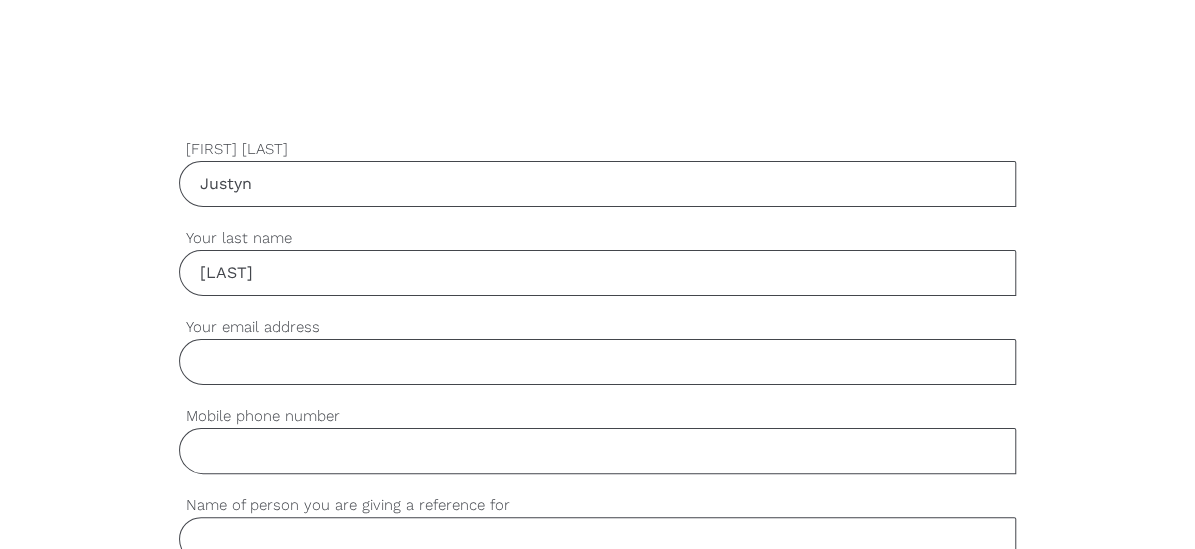 type on "[LAST]" 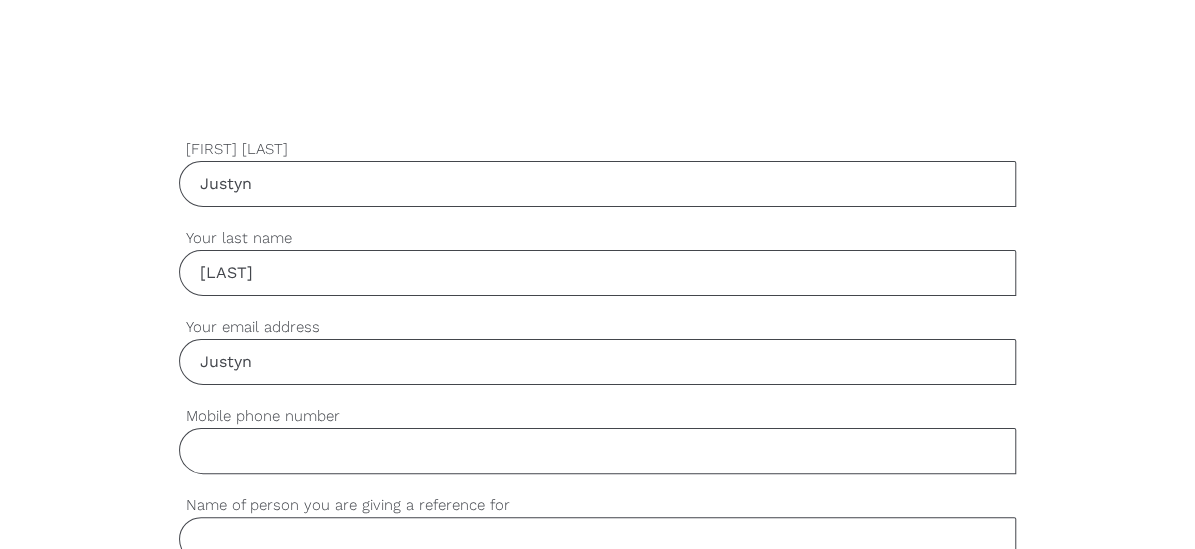 type on "[EMAIL]" 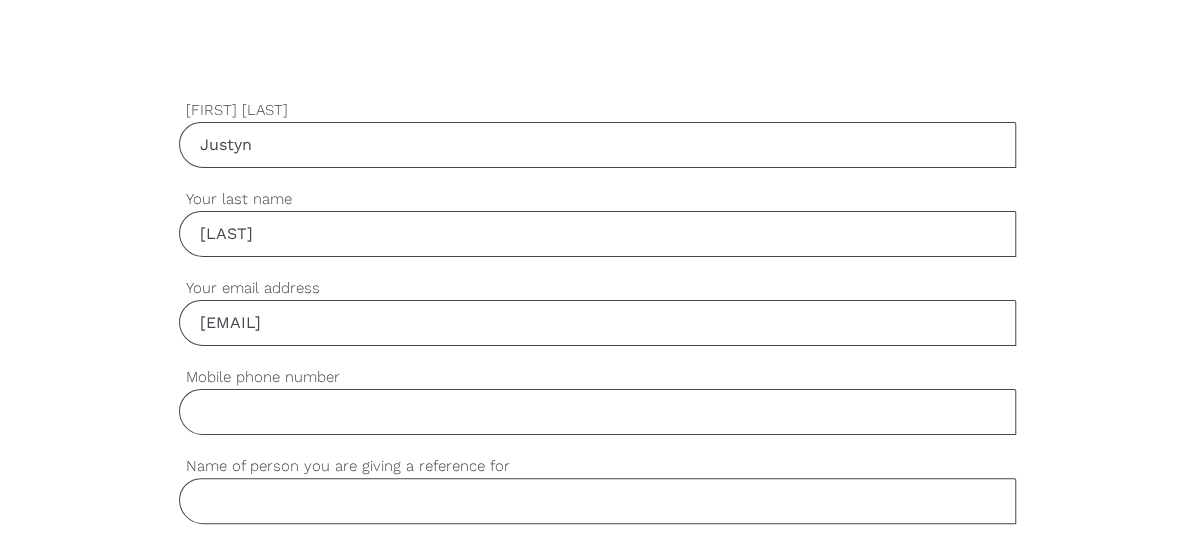 scroll, scrollTop: 599, scrollLeft: 0, axis: vertical 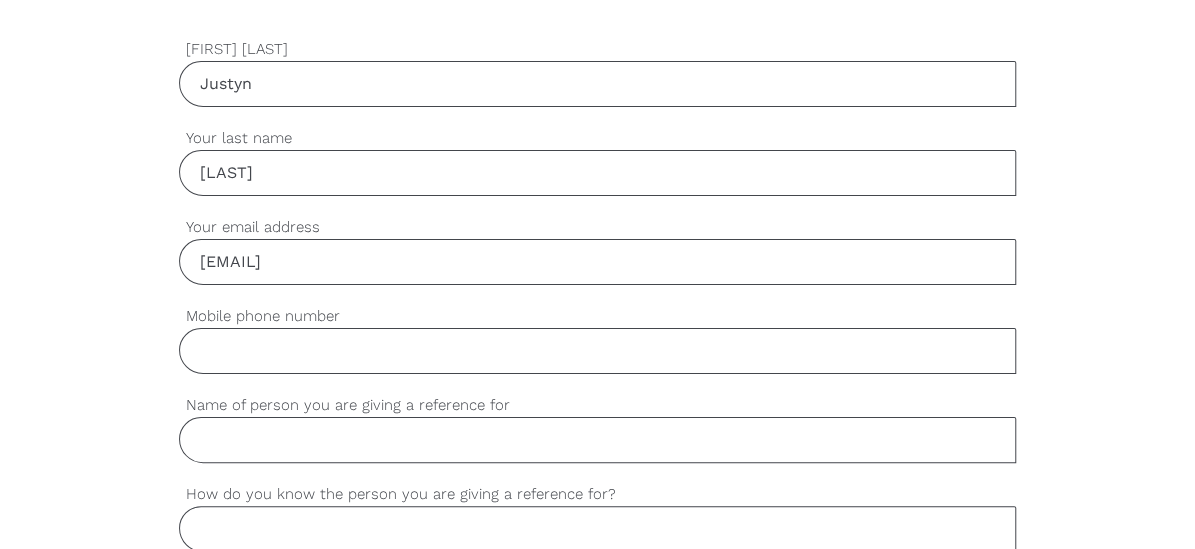 click on "Mobile phone number" at bounding box center [597, 351] 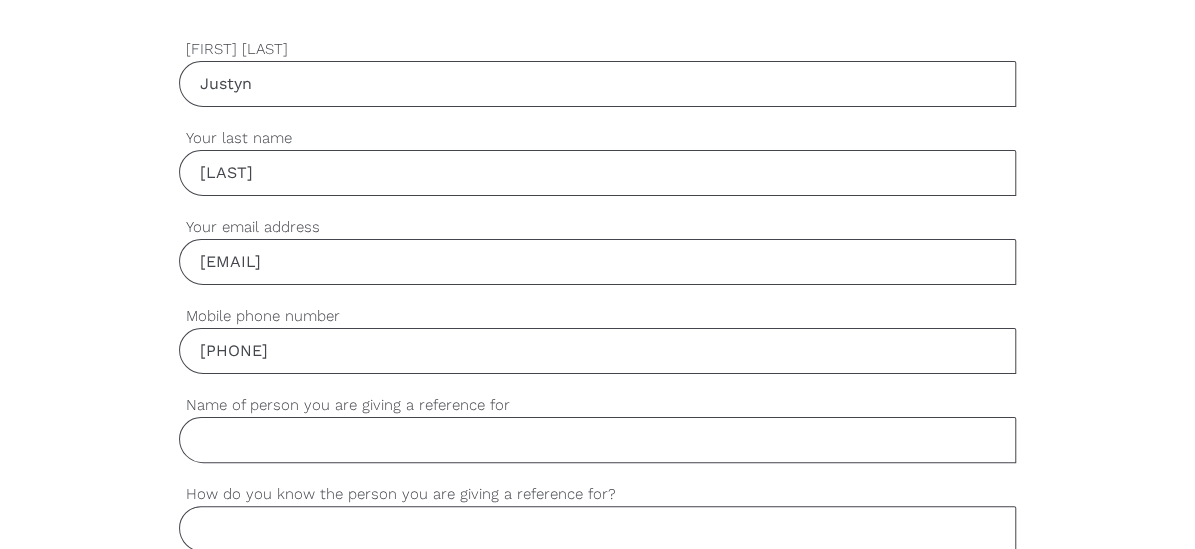 type on "[PHONE]" 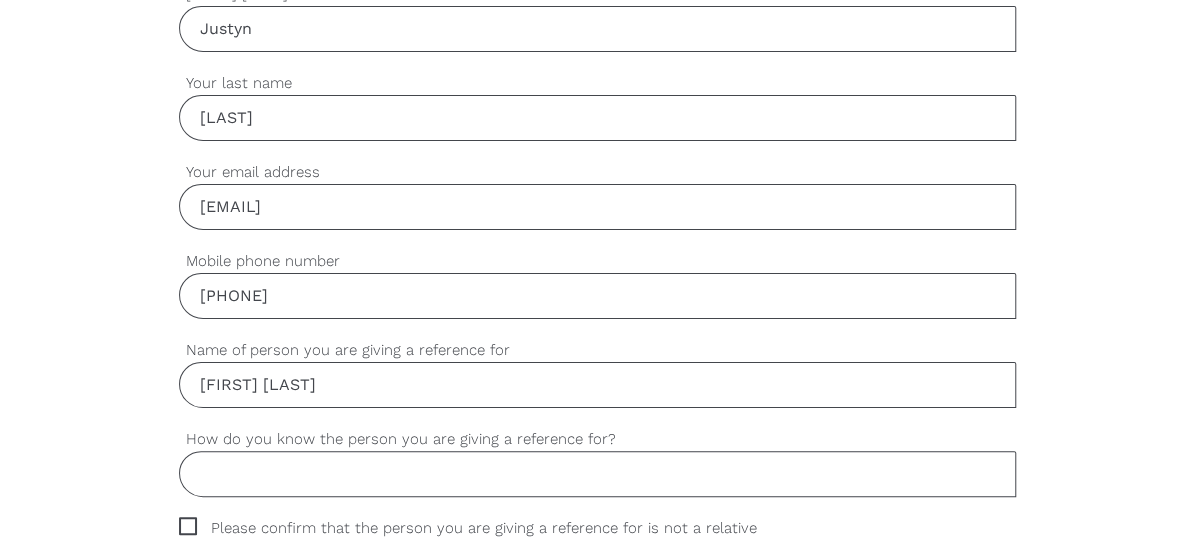 scroll, scrollTop: 699, scrollLeft: 0, axis: vertical 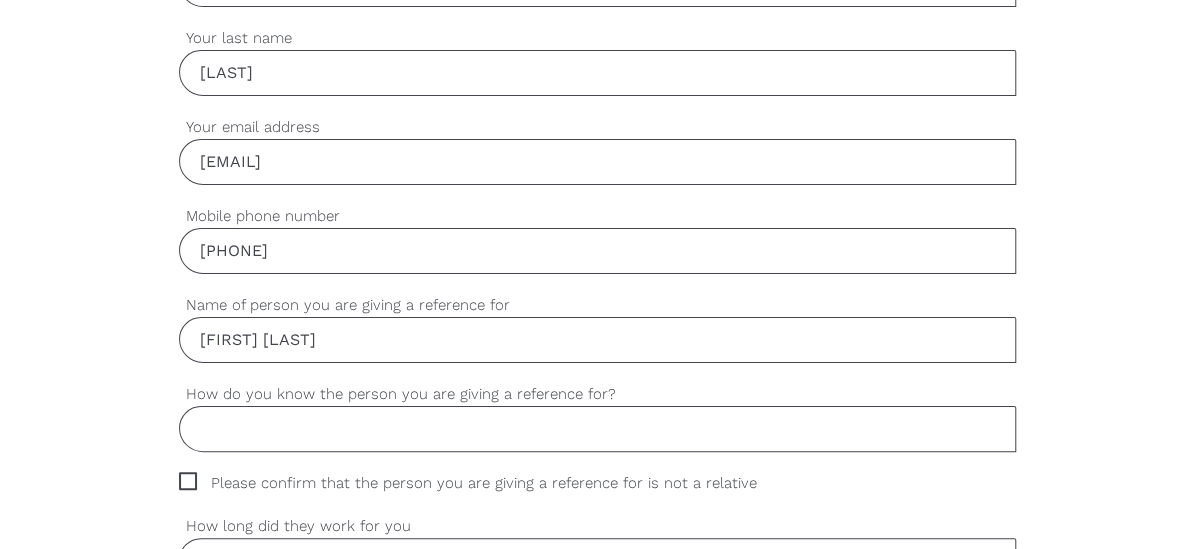type on "[FIRST] [LAST]" 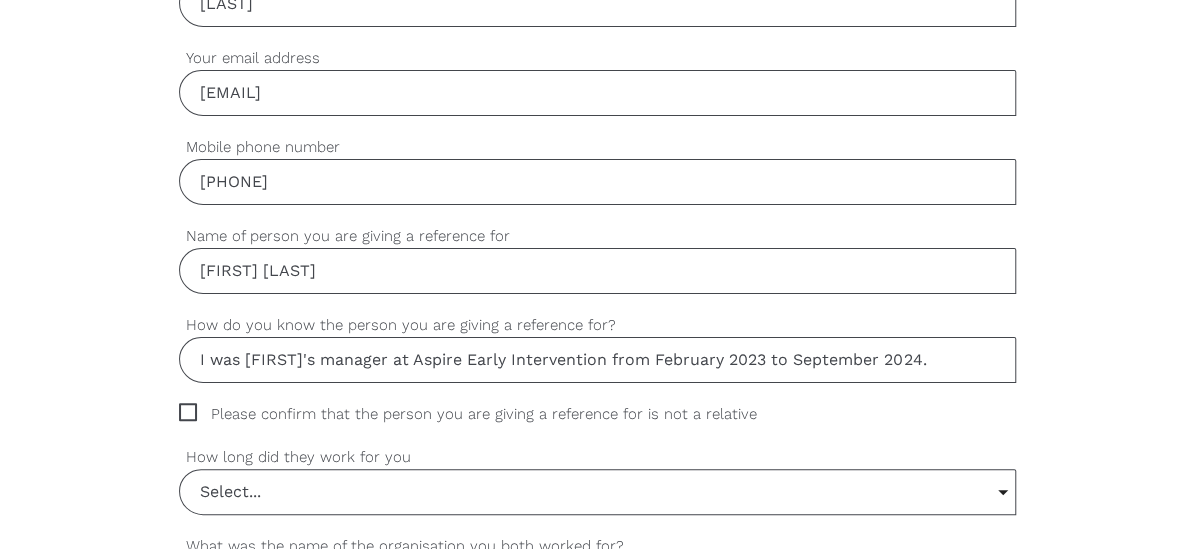 scroll, scrollTop: 799, scrollLeft: 0, axis: vertical 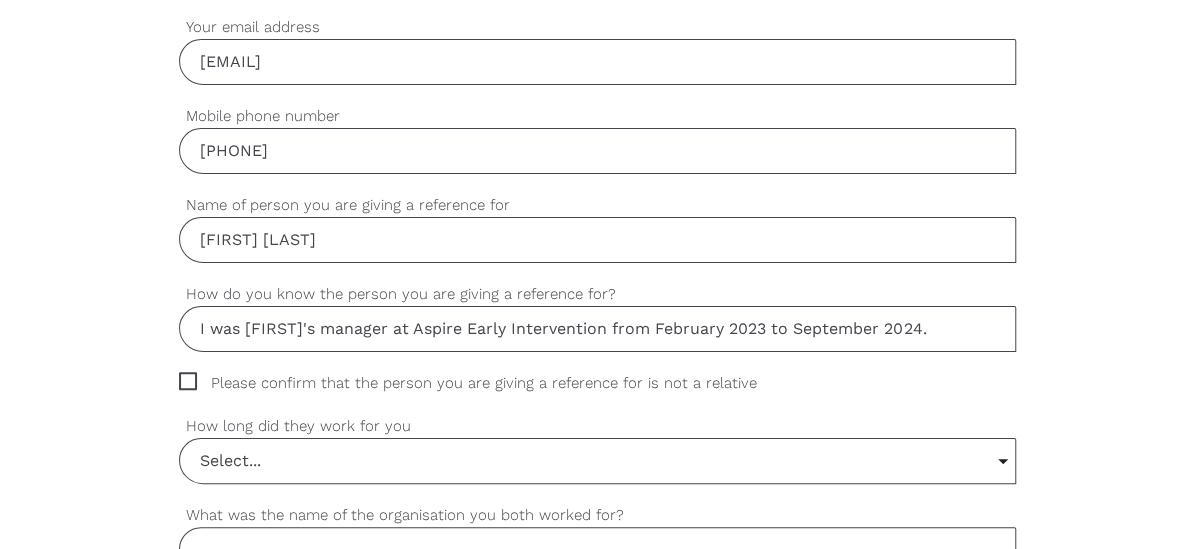 type on "I was [FIRST]'s manager at Aspire Early Intervention from February 2023 to September 2024." 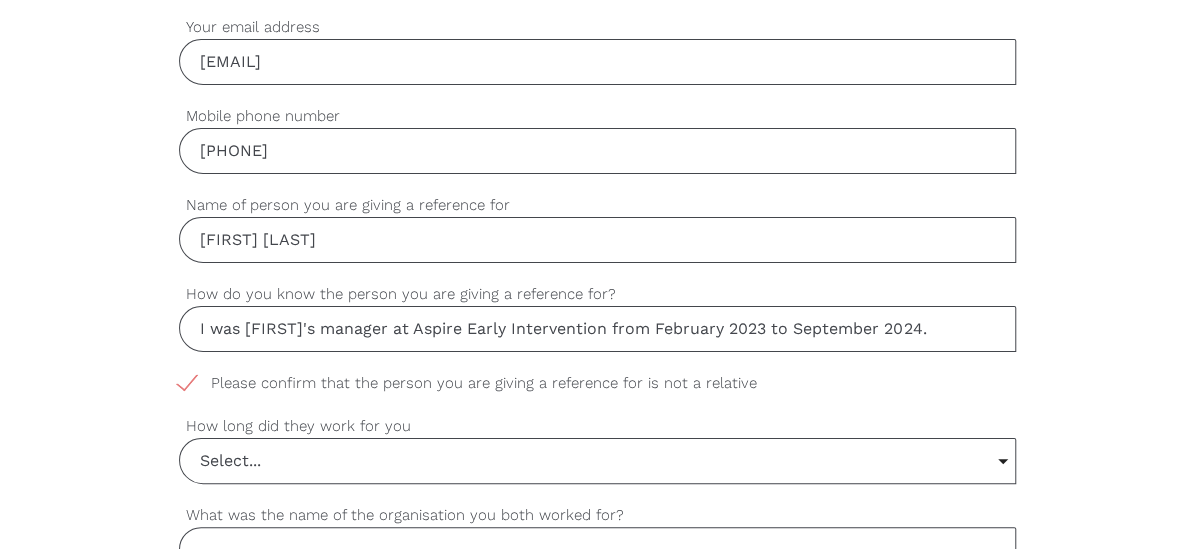 click on "Select..." at bounding box center (597, 461) 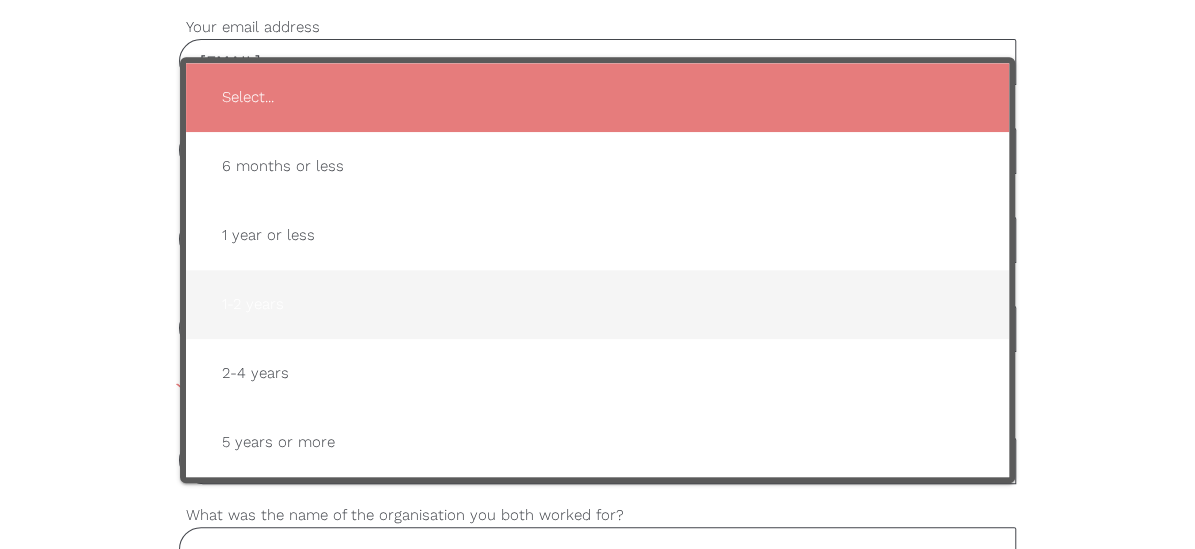 click on "1-2 years" at bounding box center [597, 304] 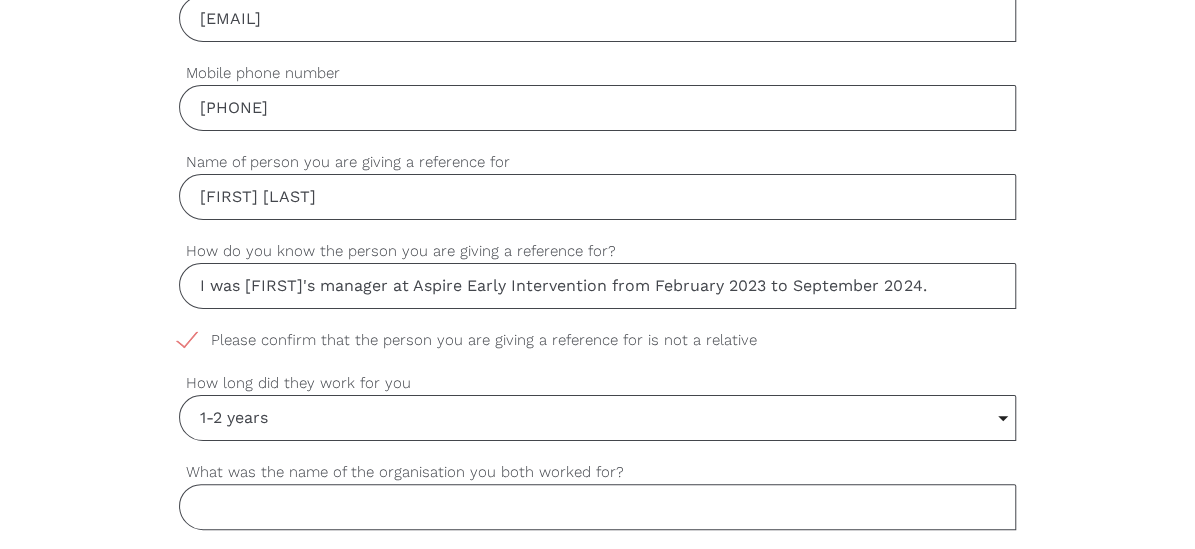 scroll, scrollTop: 899, scrollLeft: 0, axis: vertical 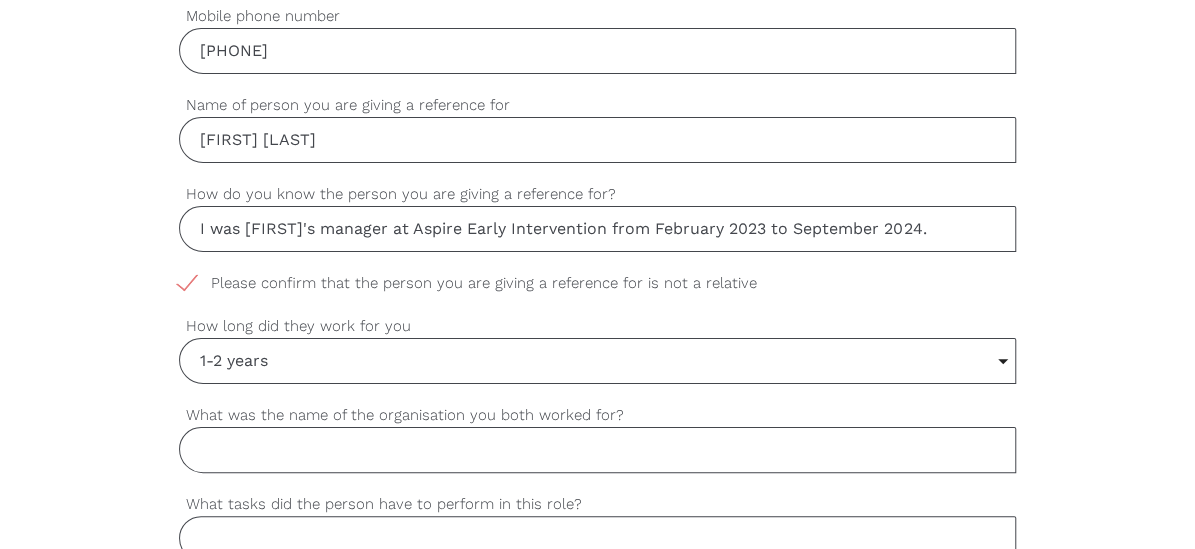 click on "What was the name of the organisation you both worked for?" at bounding box center (597, 450) 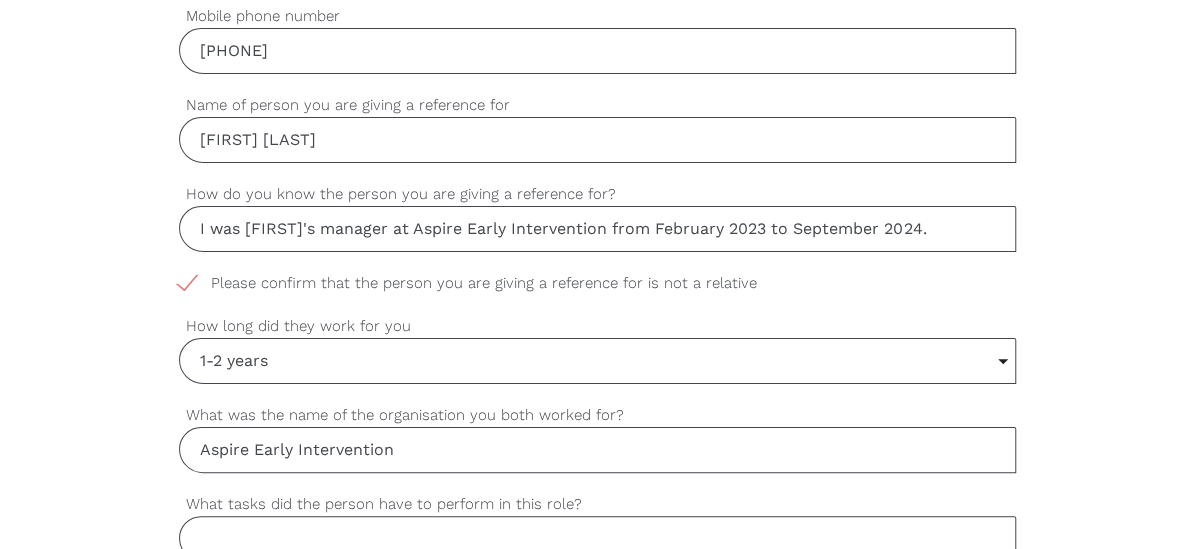 scroll, scrollTop: 999, scrollLeft: 0, axis: vertical 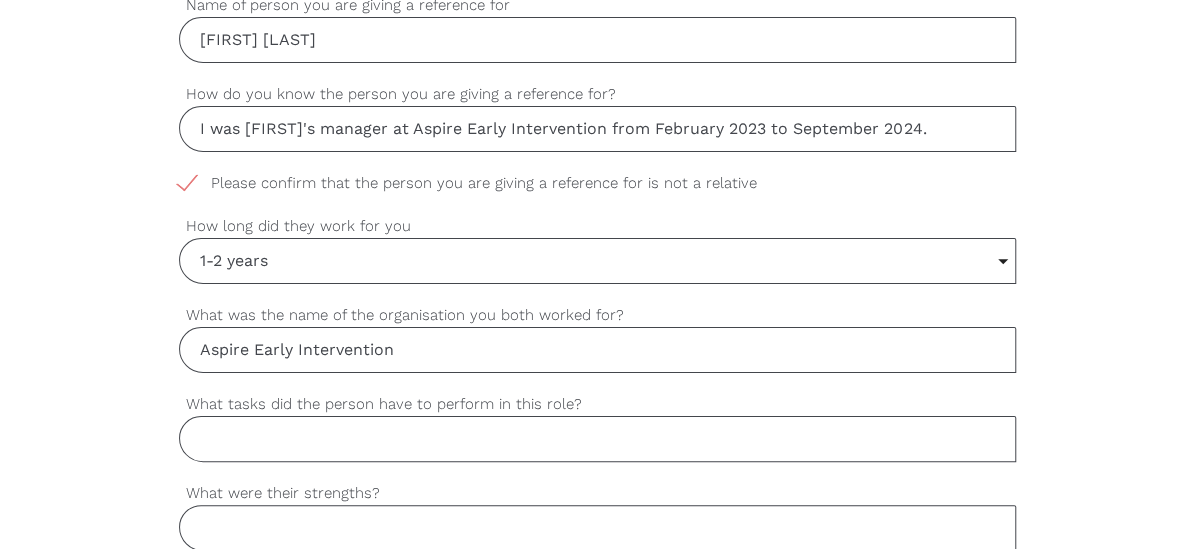 type on "Aspire Early Intervention" 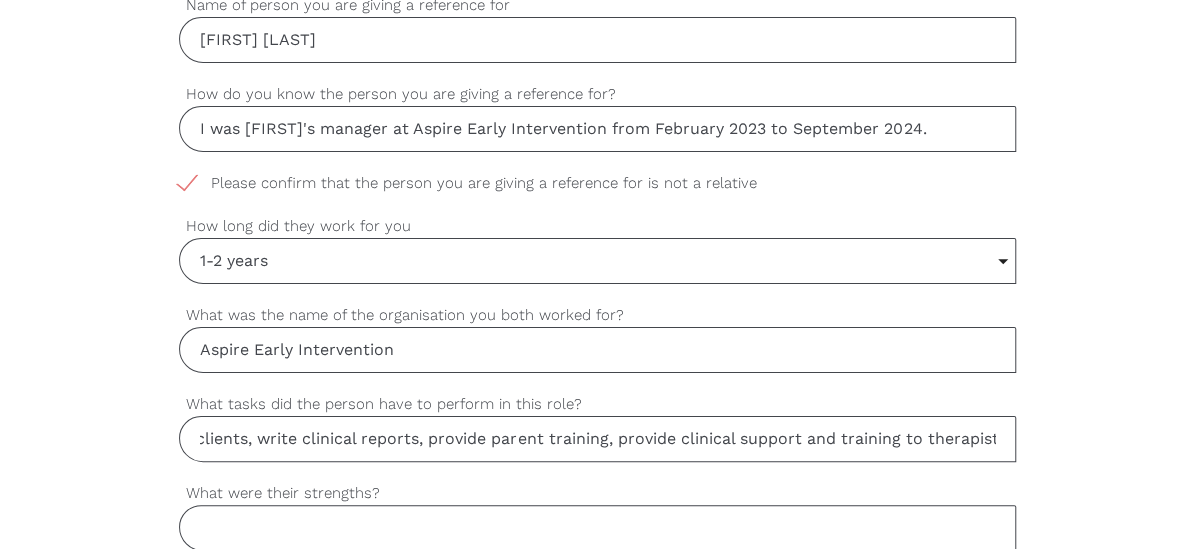 scroll, scrollTop: 0, scrollLeft: 591, axis: horizontal 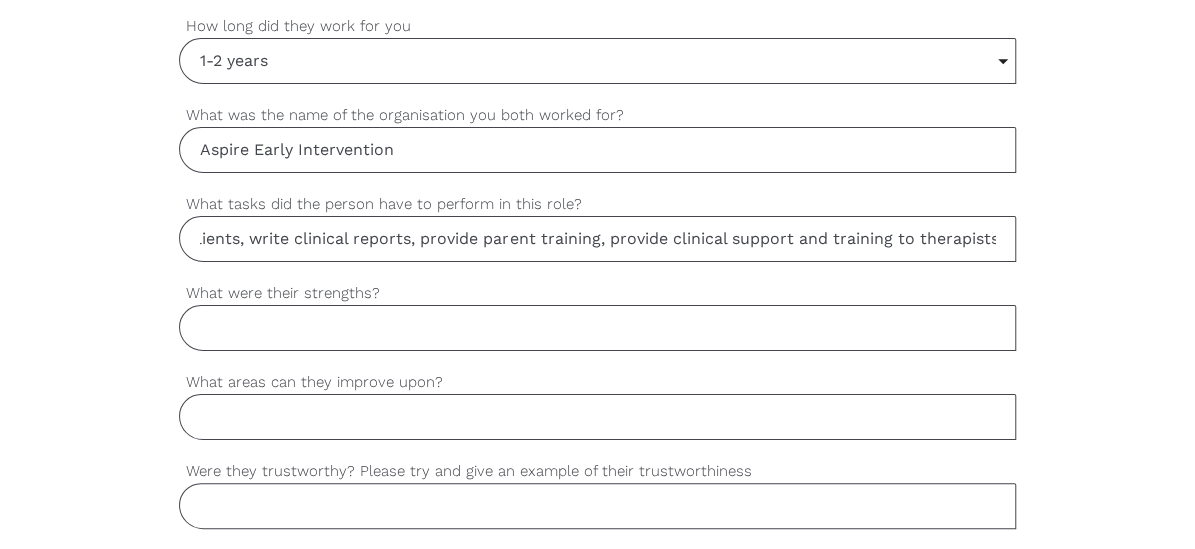 type on "Program Manager: Provide therapy to clients, conduct intake meetings of clients, write clinical reports, provide parent training, provide clinical support and training to therapists" 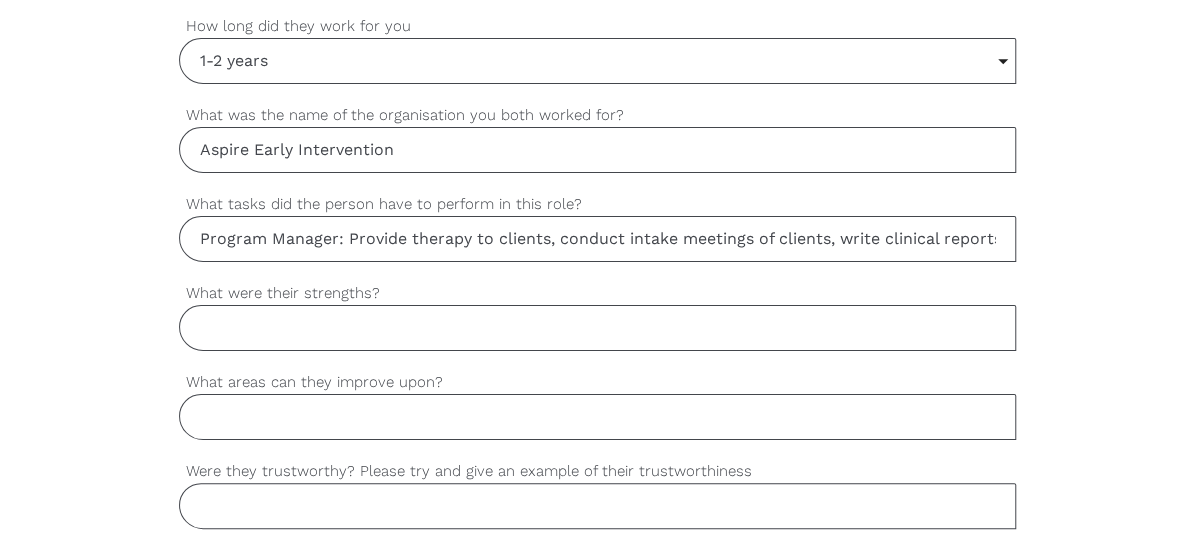 click on "What were their strengths?" at bounding box center (597, 328) 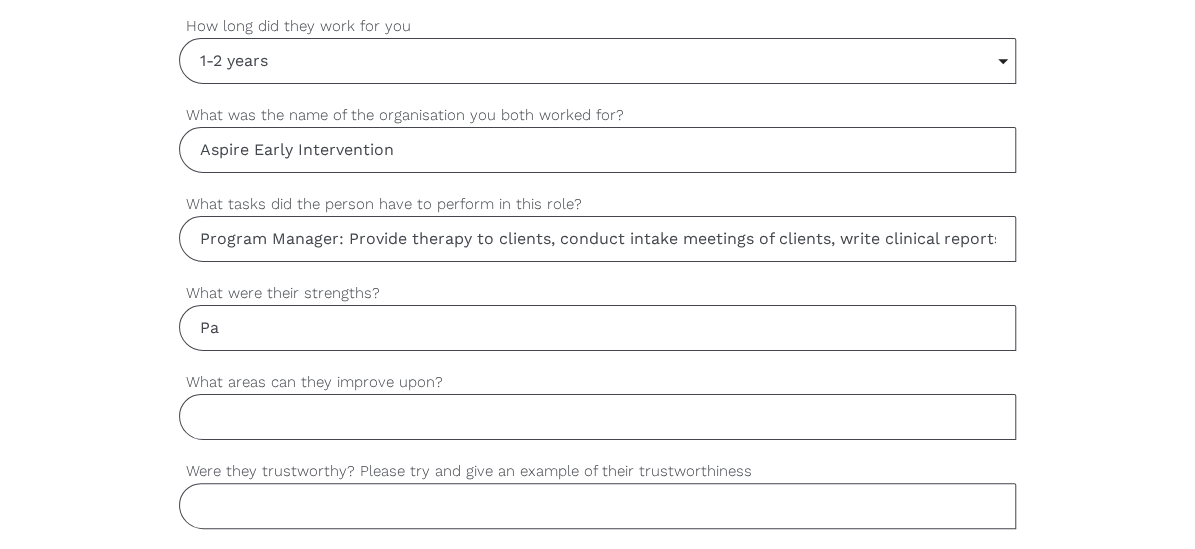 type on "P" 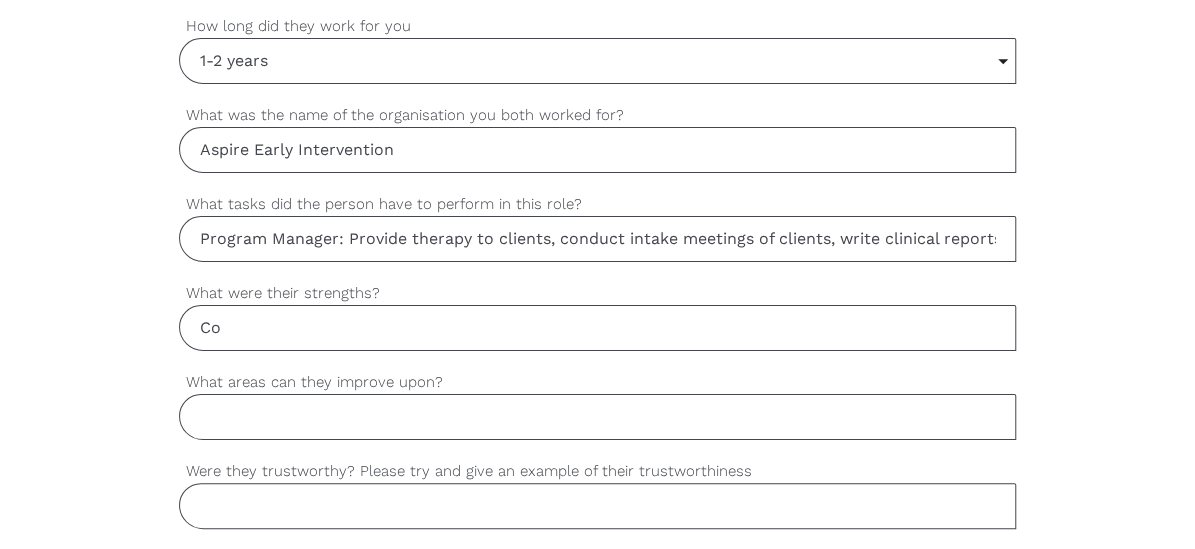 type on "C" 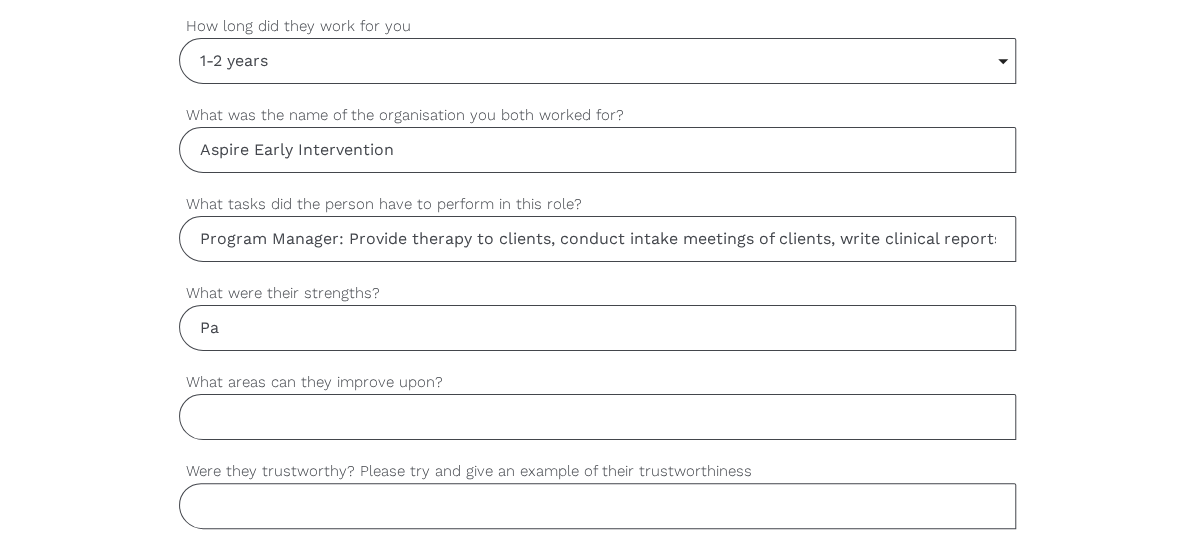 type on "P" 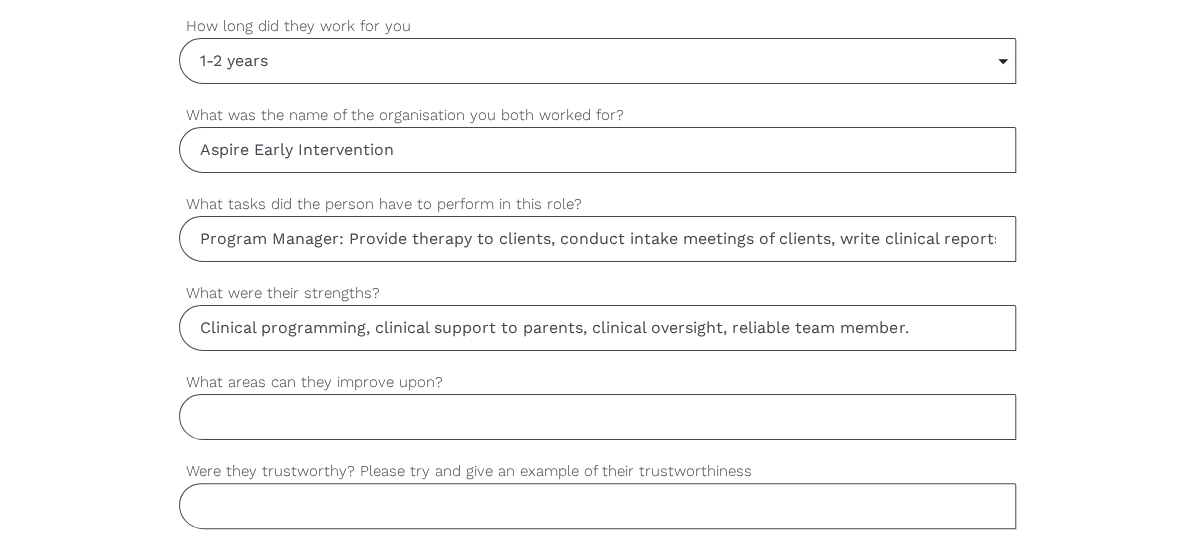 type on "Clinical programming, clinical support to parents, clinical oversight, reliable team member." 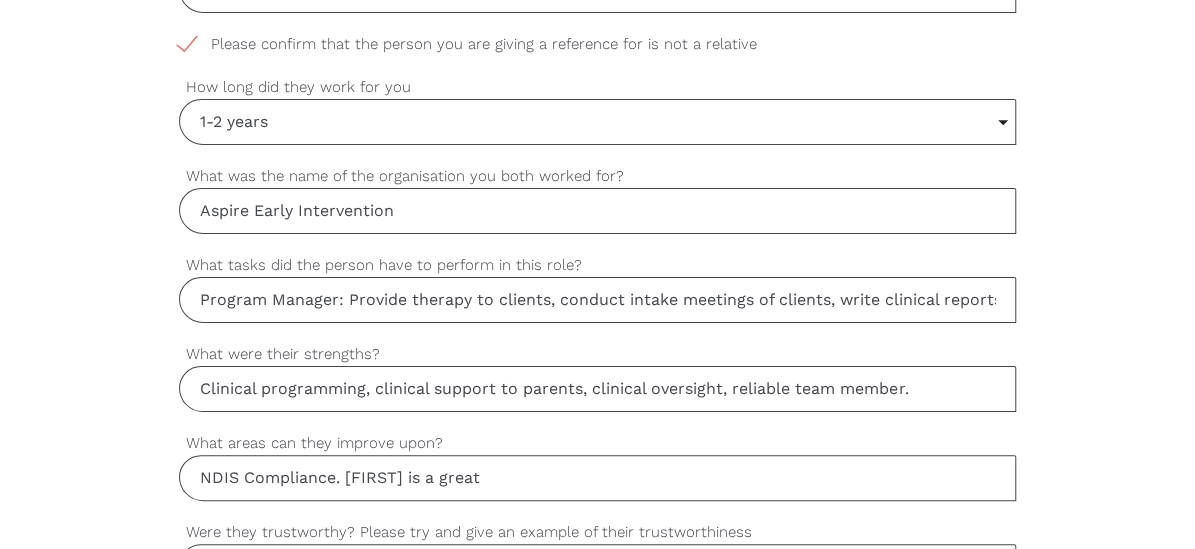 scroll, scrollTop: 1199, scrollLeft: 0, axis: vertical 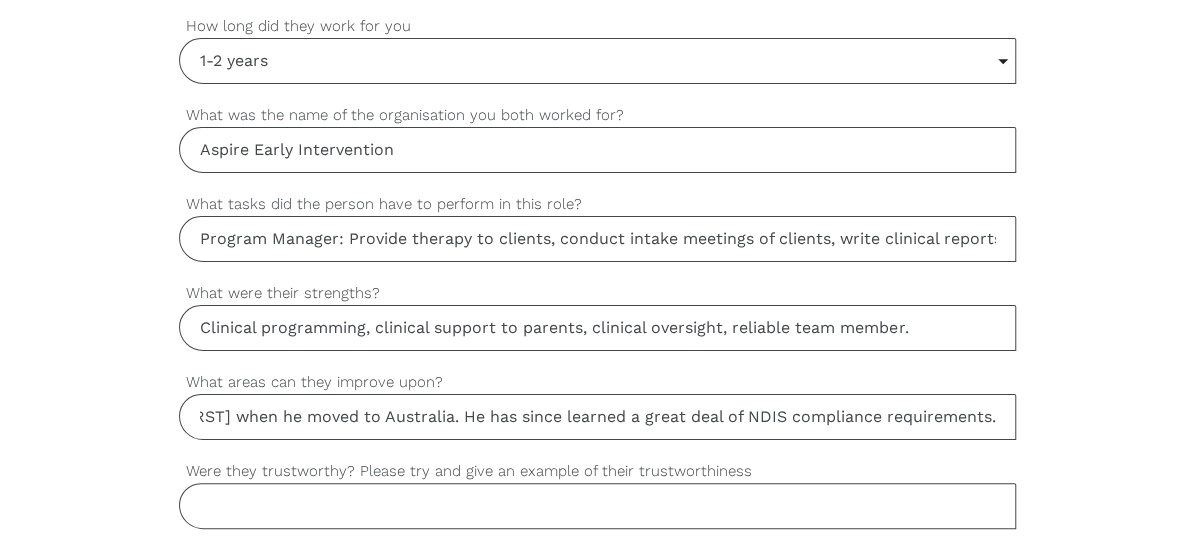 type on "NDIS Compliance. [FIRST] is a hardworking and dedicated clinician. Working under NDIS framework was new to [FIRST] when he moved to Australia. He has since learned a great deal of NDIS compliance requirements." 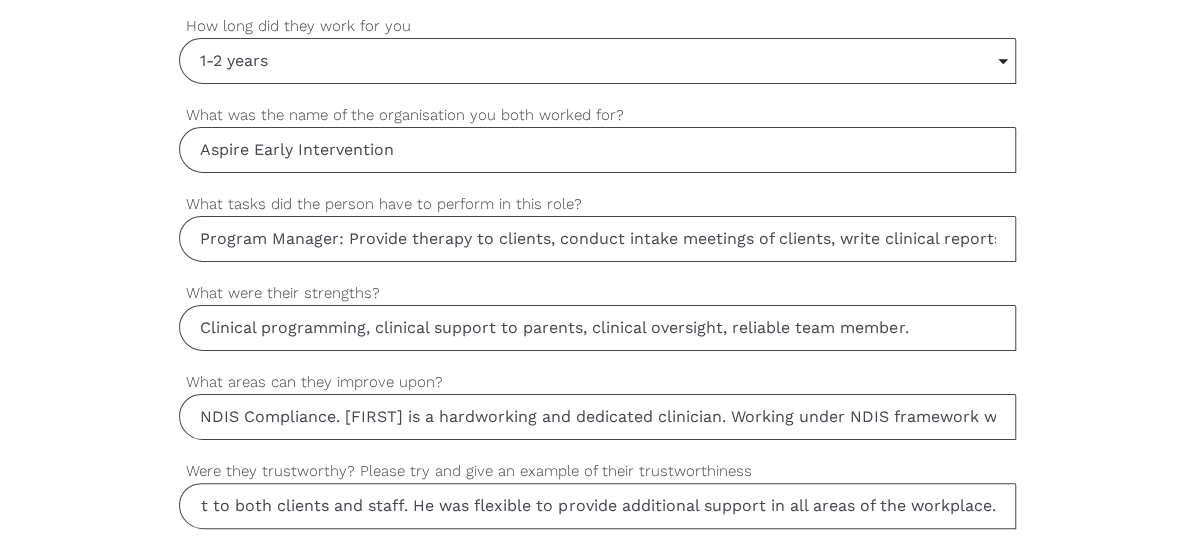 scroll, scrollTop: 0, scrollLeft: 563, axis: horizontal 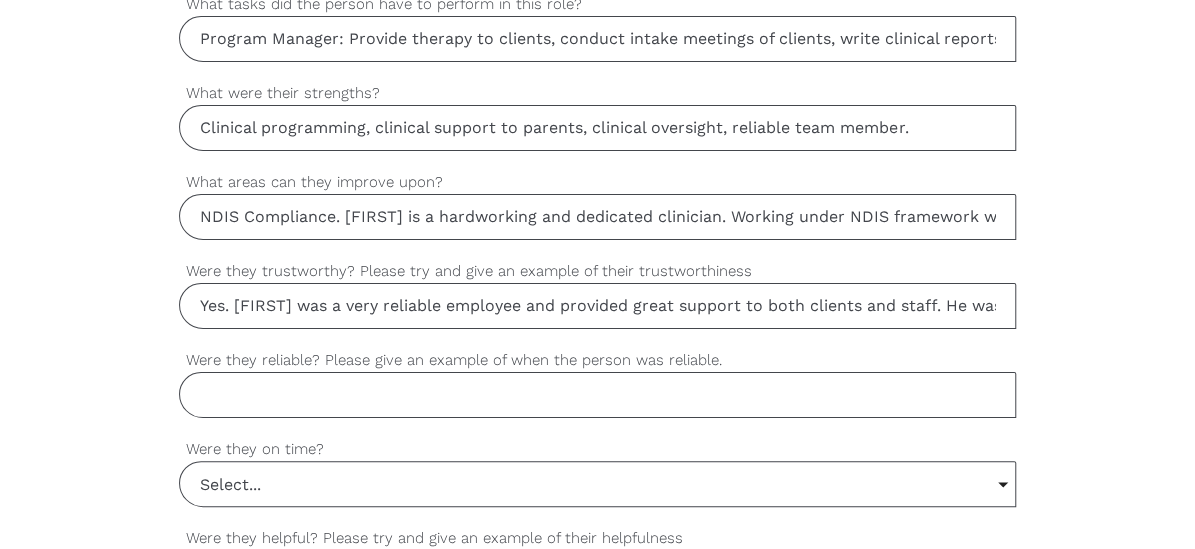 click on "Were they reliable? Please give an example of when the person was reliable." at bounding box center [597, 395] 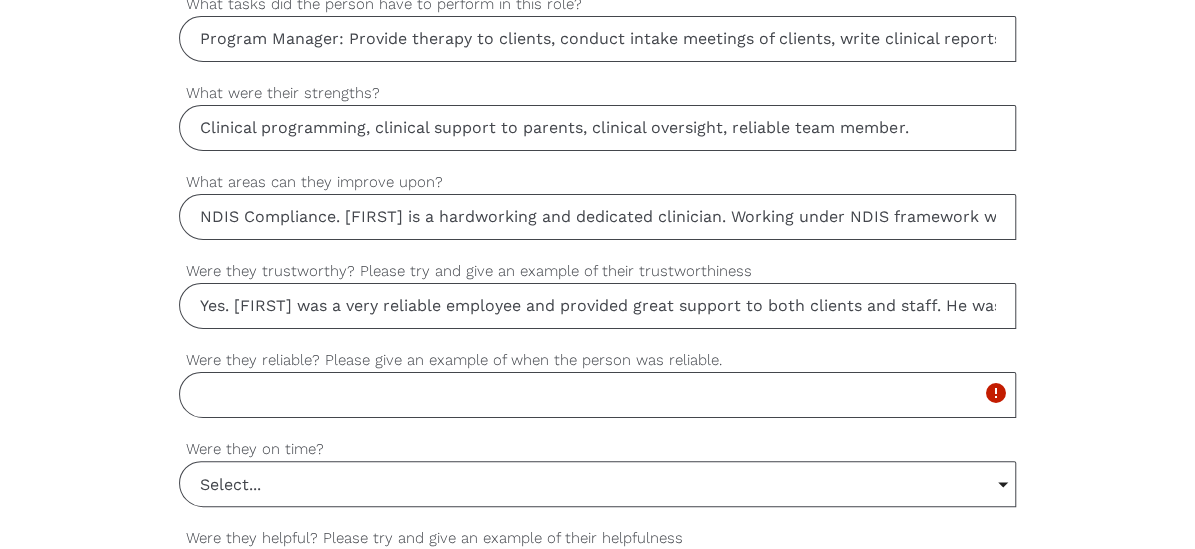 drag, startPoint x: 458, startPoint y: 301, endPoint x: 405, endPoint y: 309, distance: 53.600372 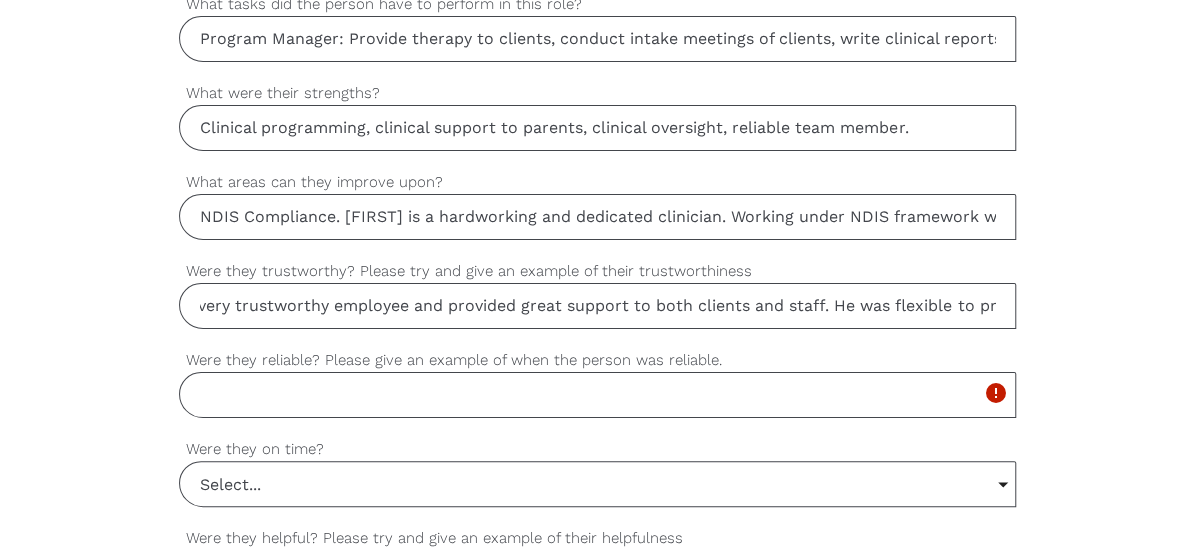 scroll, scrollTop: 0, scrollLeft: 596, axis: horizontal 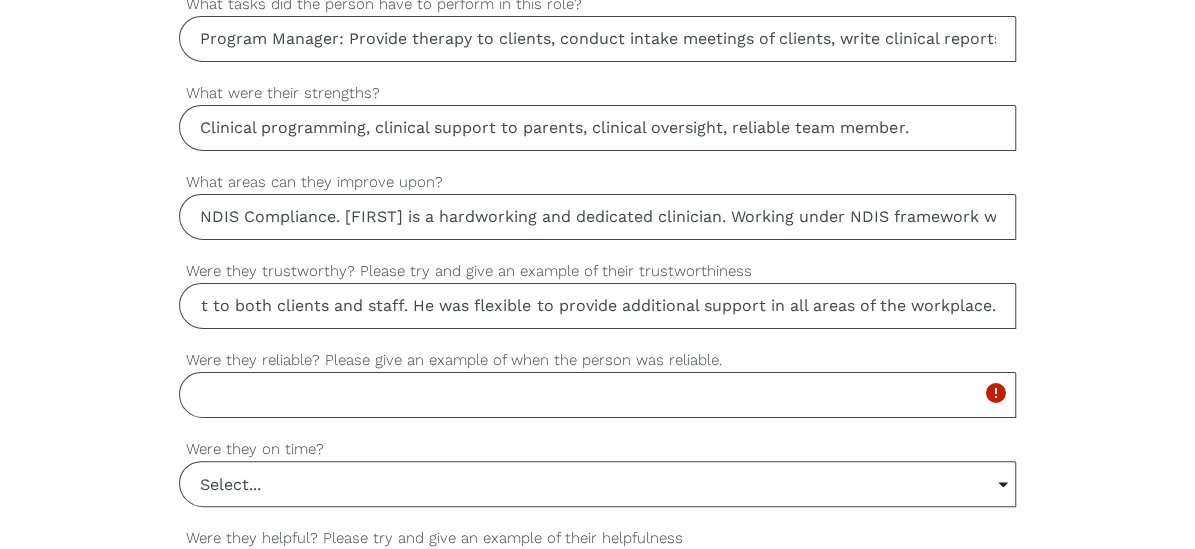 drag, startPoint x: 609, startPoint y: 295, endPoint x: 1058, endPoint y: 307, distance: 449.16034 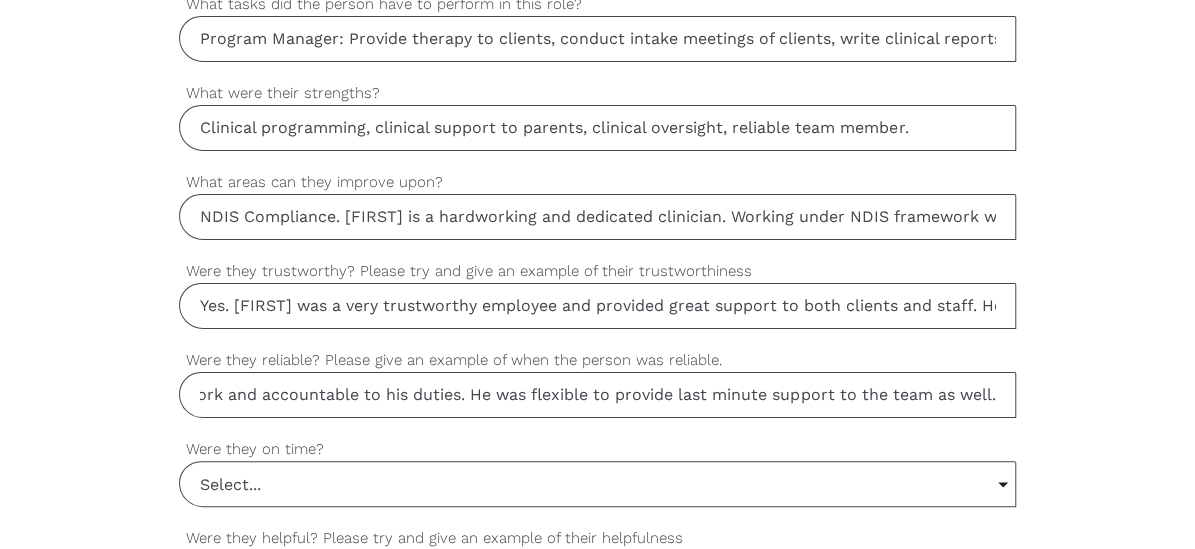 scroll, scrollTop: 0, scrollLeft: 328, axis: horizontal 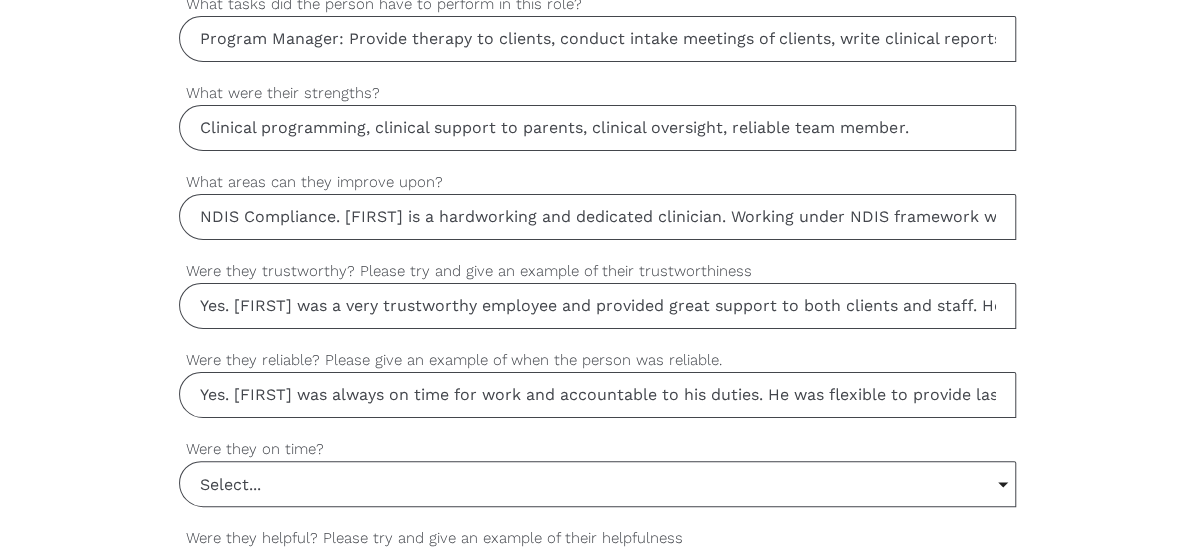 click on "Select..." at bounding box center (597, 484) 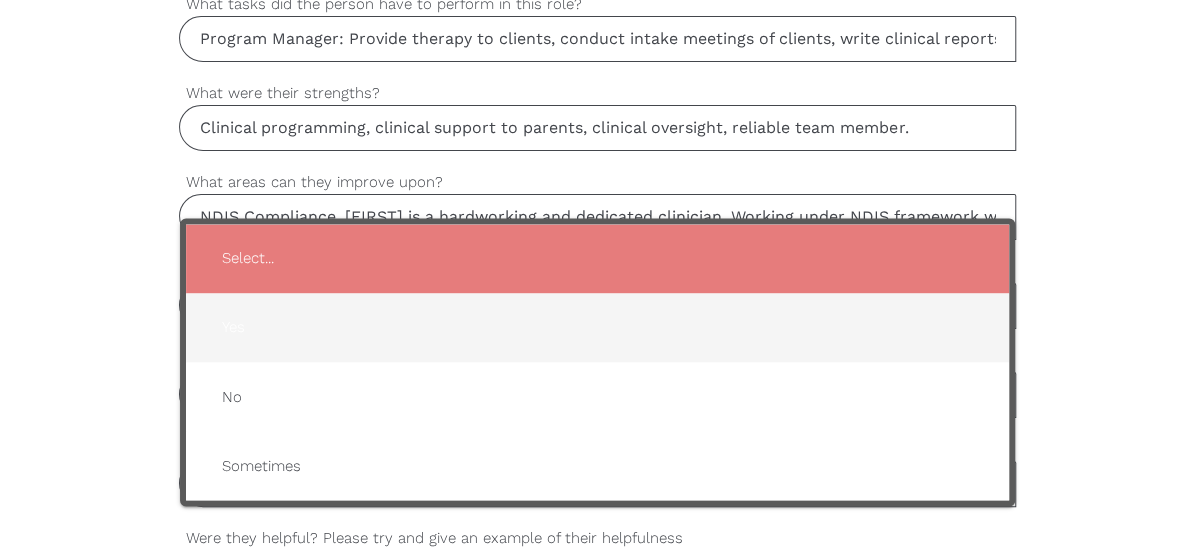 click on "Yes" at bounding box center [597, 327] 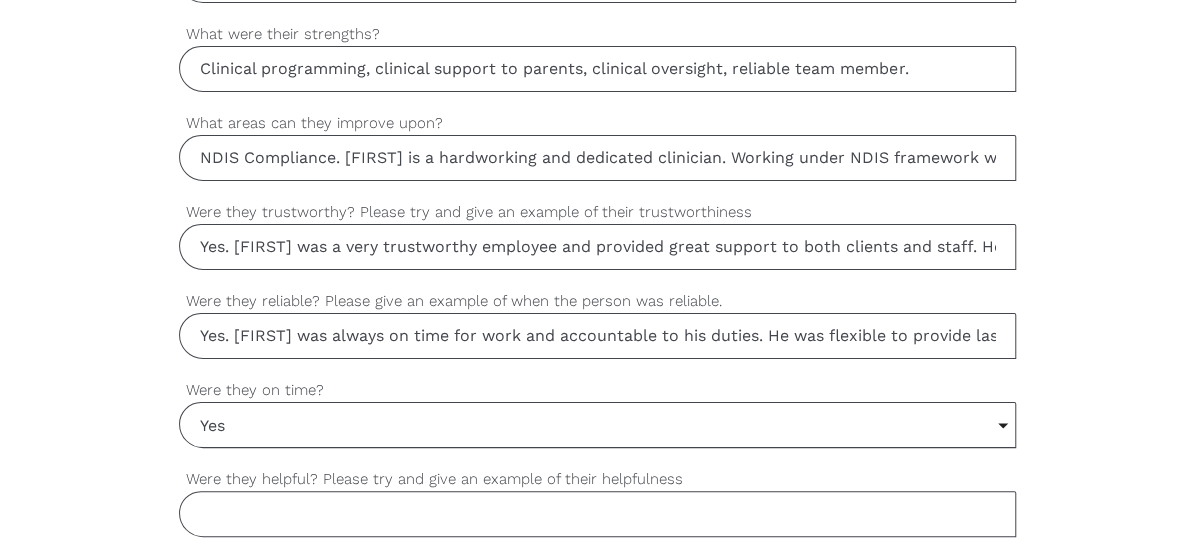 scroll, scrollTop: 1499, scrollLeft: 0, axis: vertical 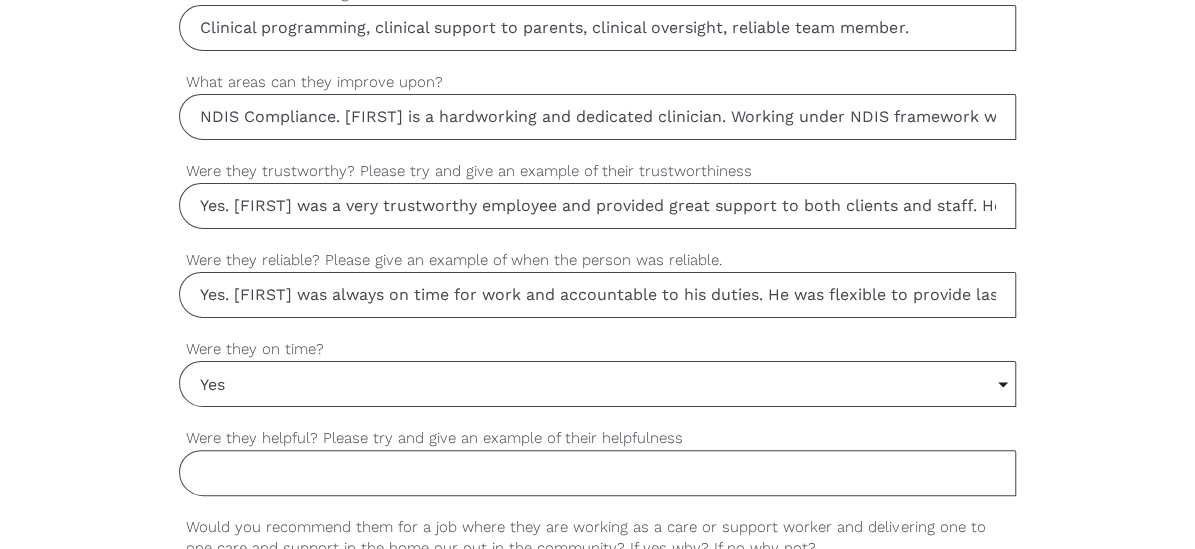click on "Were they helpful? Please try and give an example of their helpfulness" at bounding box center [597, 473] 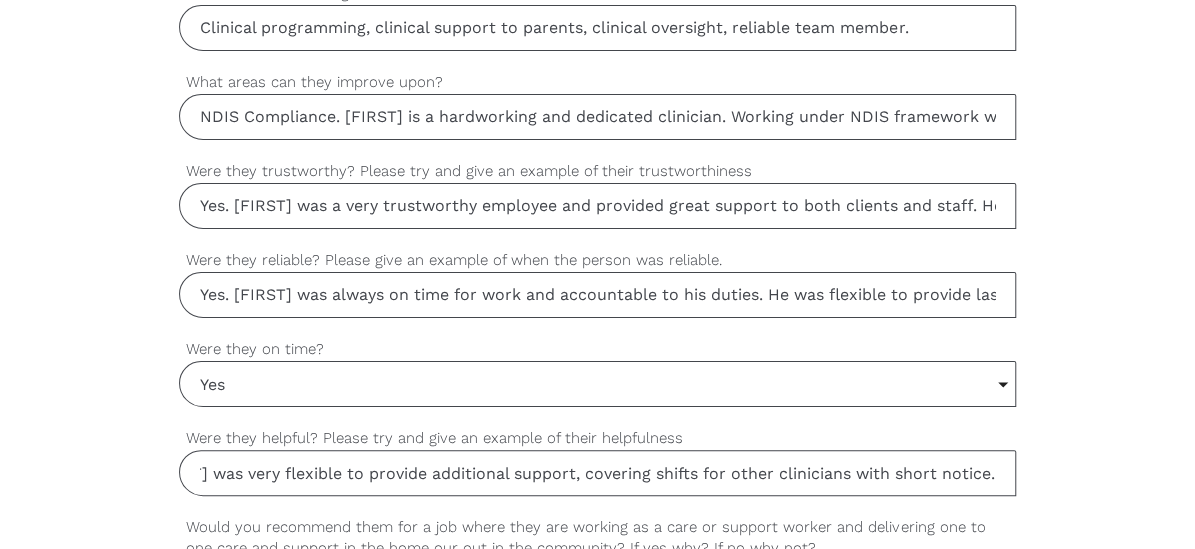 scroll, scrollTop: 0, scrollLeft: 110, axis: horizontal 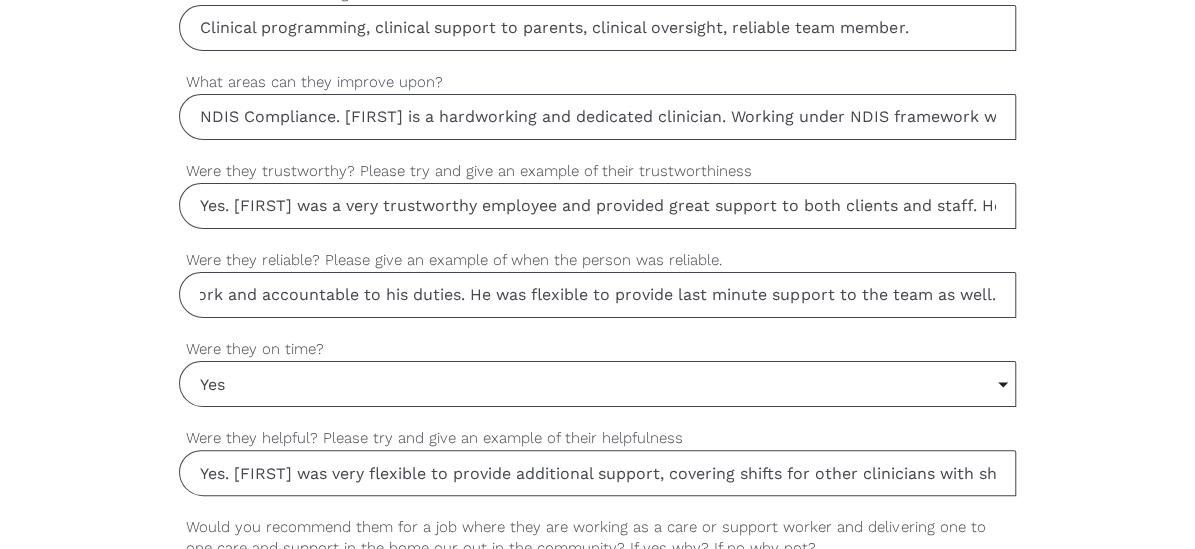 drag, startPoint x: 872, startPoint y: 283, endPoint x: 1050, endPoint y: 296, distance: 178.47409 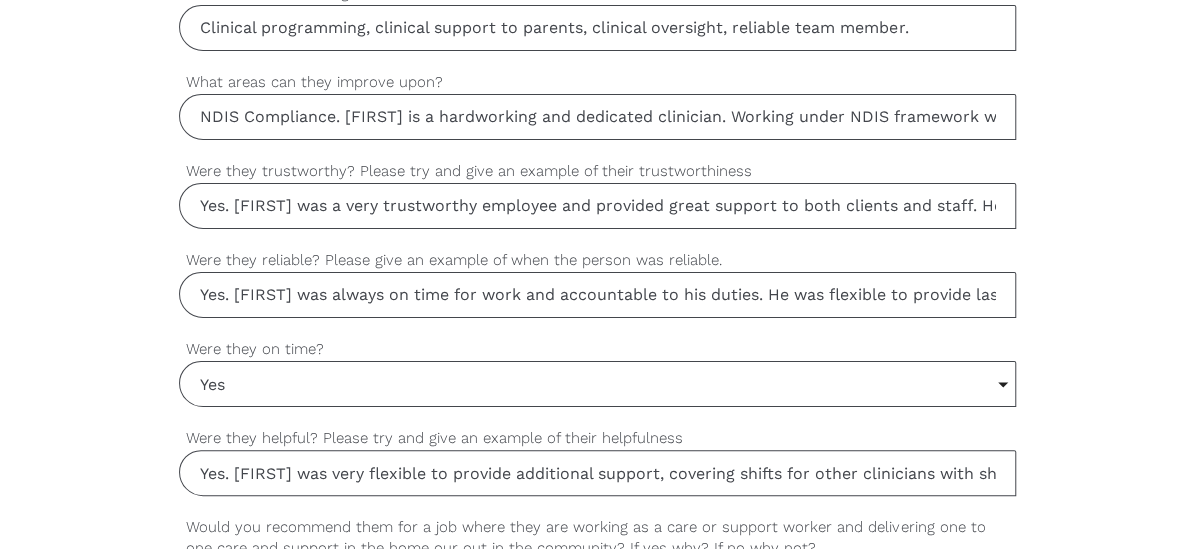 scroll, scrollTop: 0, scrollLeft: 110, axis: horizontal 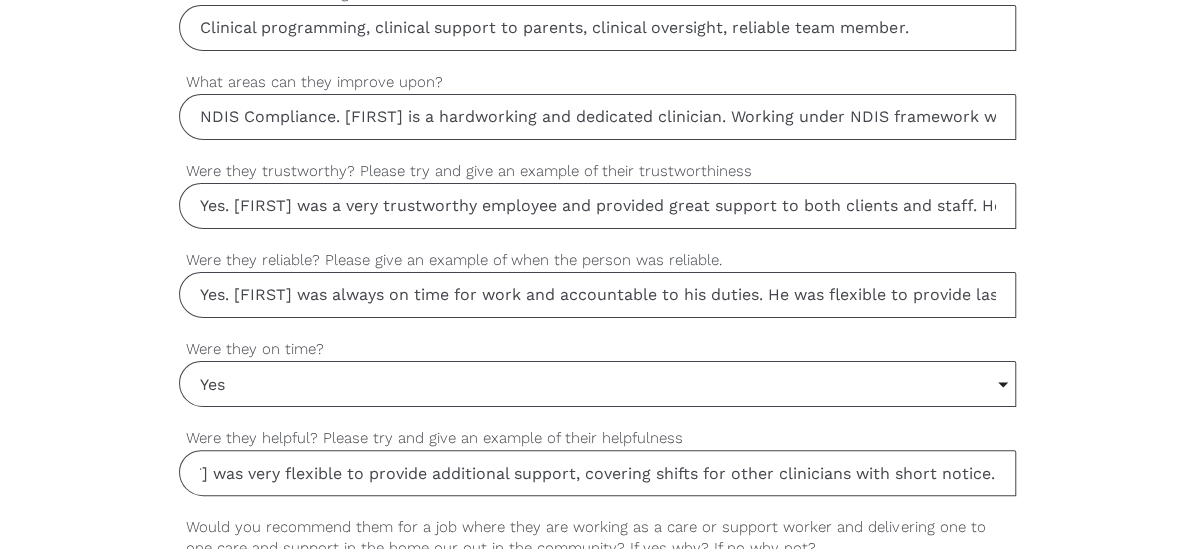 drag, startPoint x: 984, startPoint y: 457, endPoint x: 1084, endPoint y: 458, distance: 100.005 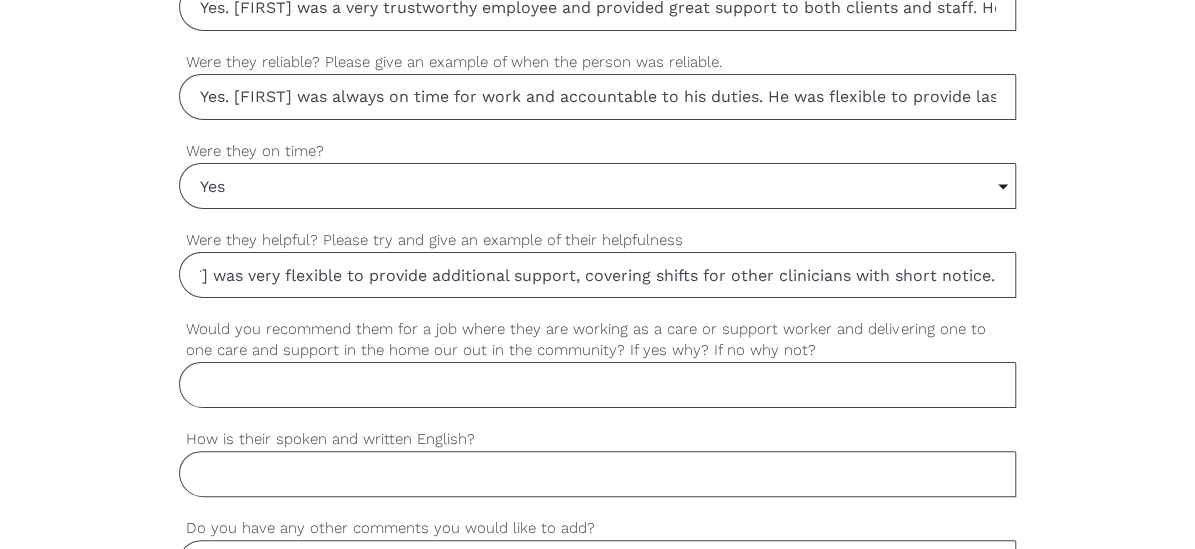 scroll, scrollTop: 1699, scrollLeft: 0, axis: vertical 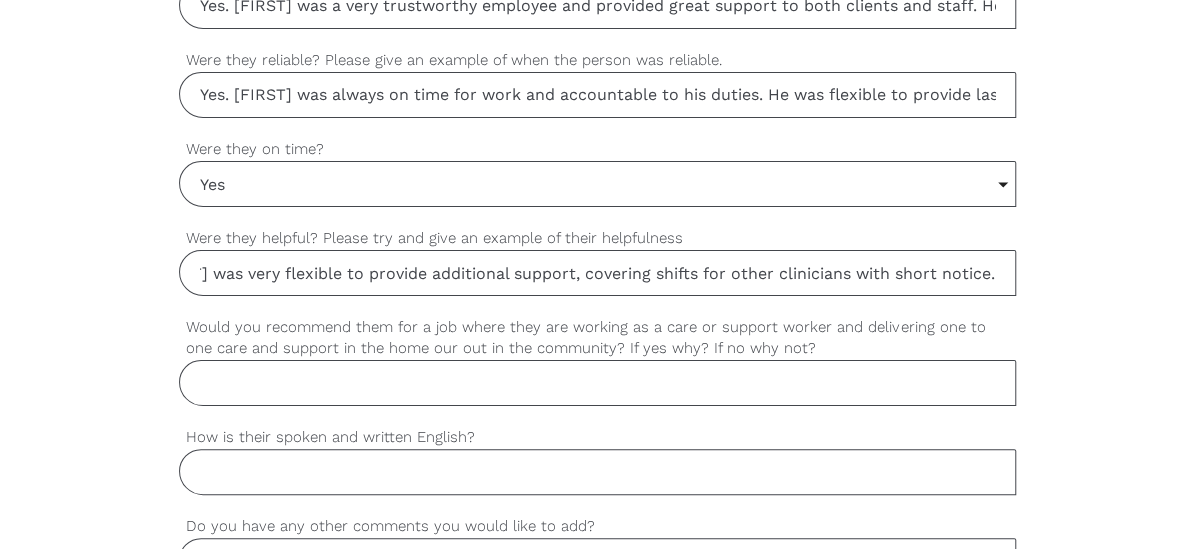 click on "Would you recommend them for a job where they are working as a care or support worker and delivering one to one care and support in the home our out in the community? If yes why? If no why not?" at bounding box center [597, 383] 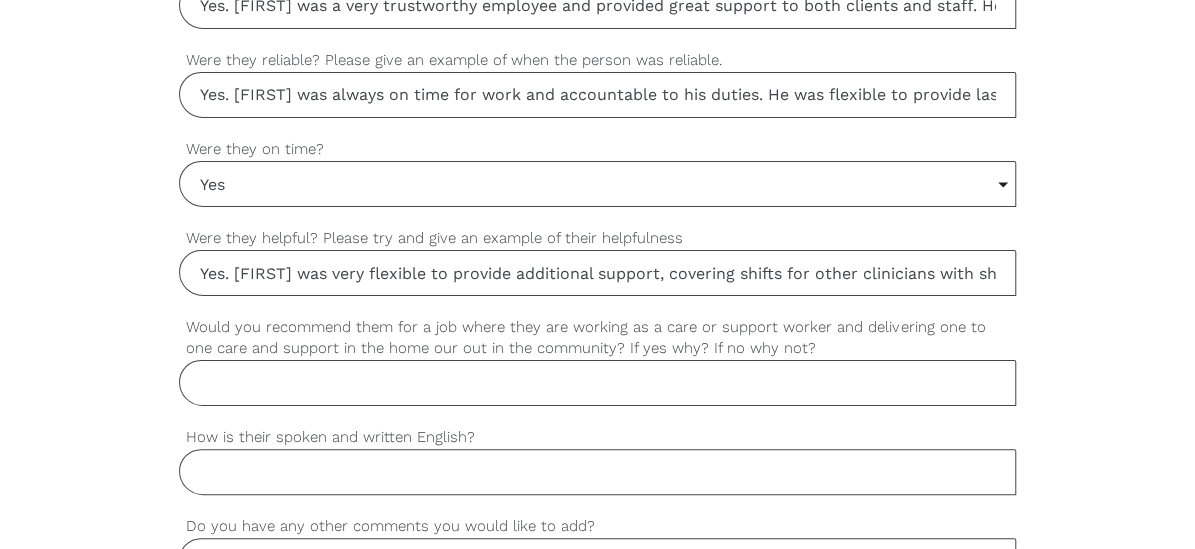 click on "Would you recommend them for a job where they are working as a care or support worker and delivering one to one care and support in the home our out in the community? If yes why? If no why not?" at bounding box center (597, 383) 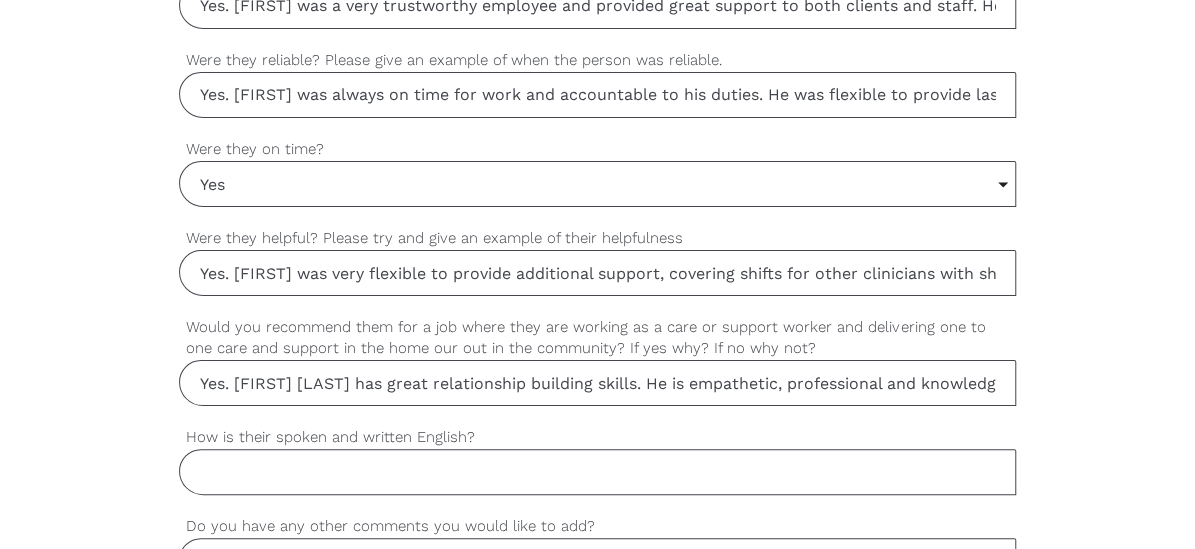scroll, scrollTop: 0, scrollLeft: 15, axis: horizontal 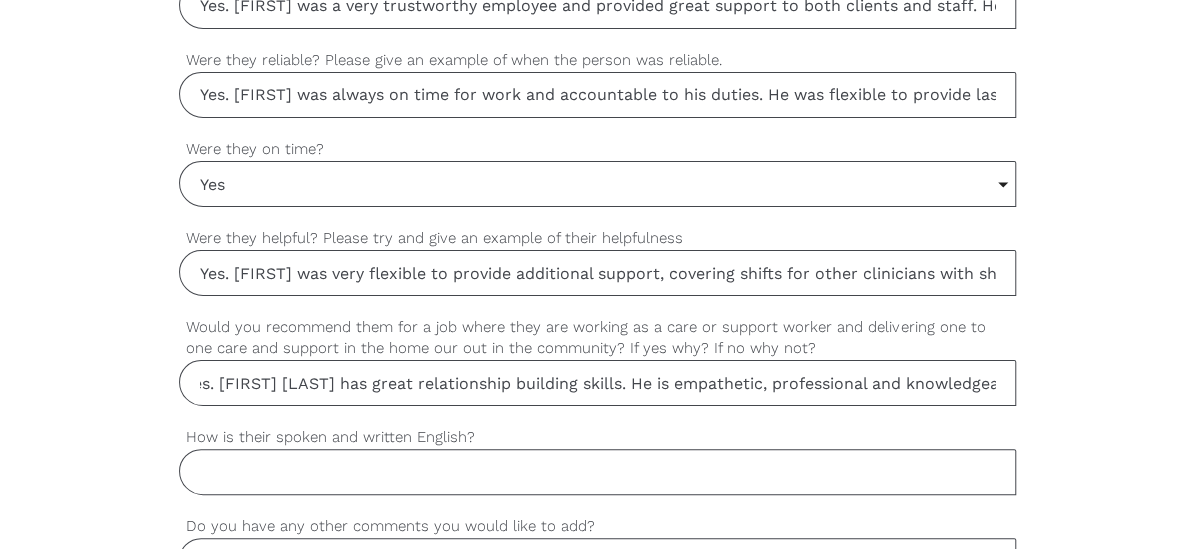 drag, startPoint x: 1000, startPoint y: 375, endPoint x: 874, endPoint y: 381, distance: 126.14278 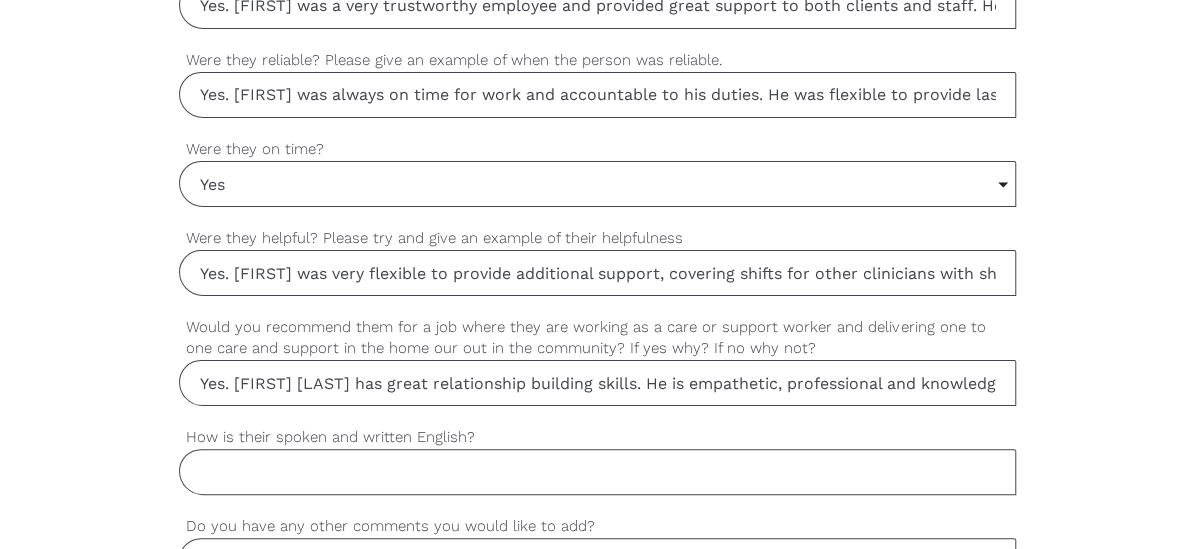 click on "Yes. [FIRST] [LAST] has great relationship building skills. He is empathetic, professional and knowledgeable" at bounding box center (597, 383) 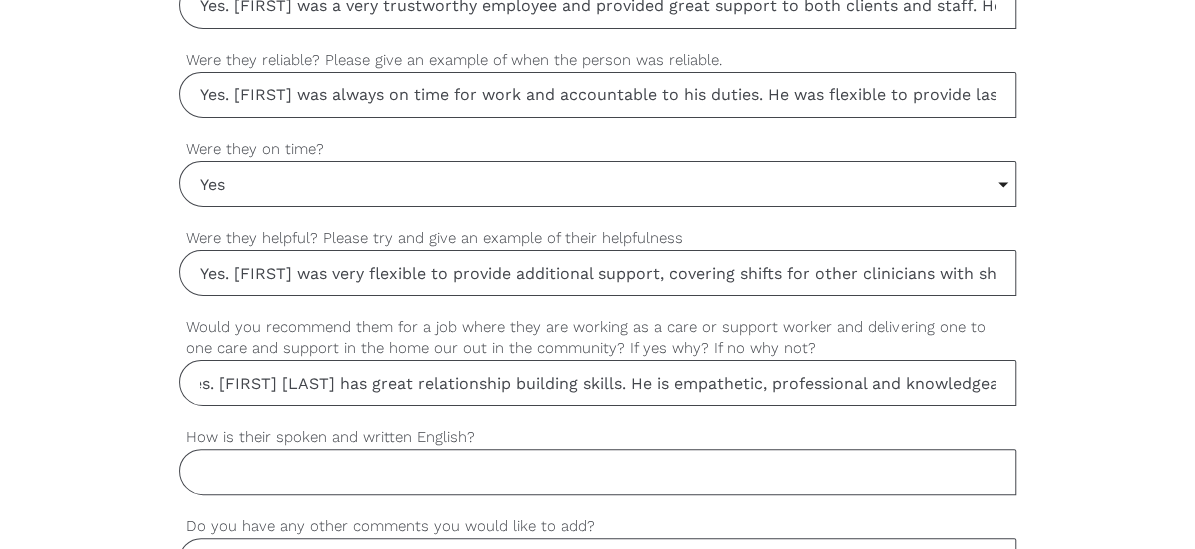 drag, startPoint x: 996, startPoint y: 373, endPoint x: 1012, endPoint y: 370, distance: 16.27882 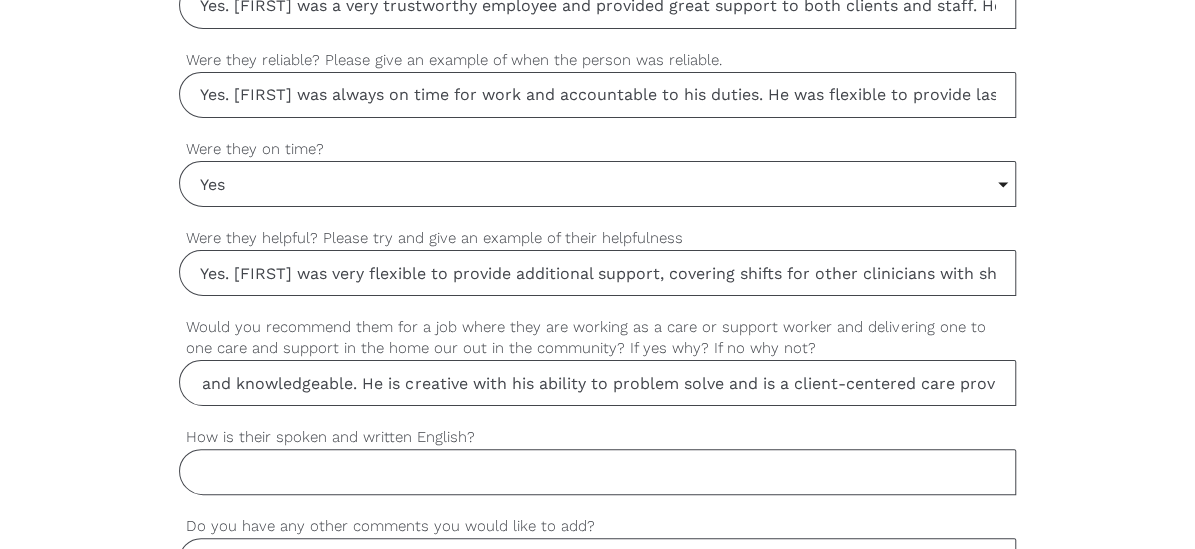 scroll, scrollTop: 0, scrollLeft: 694, axis: horizontal 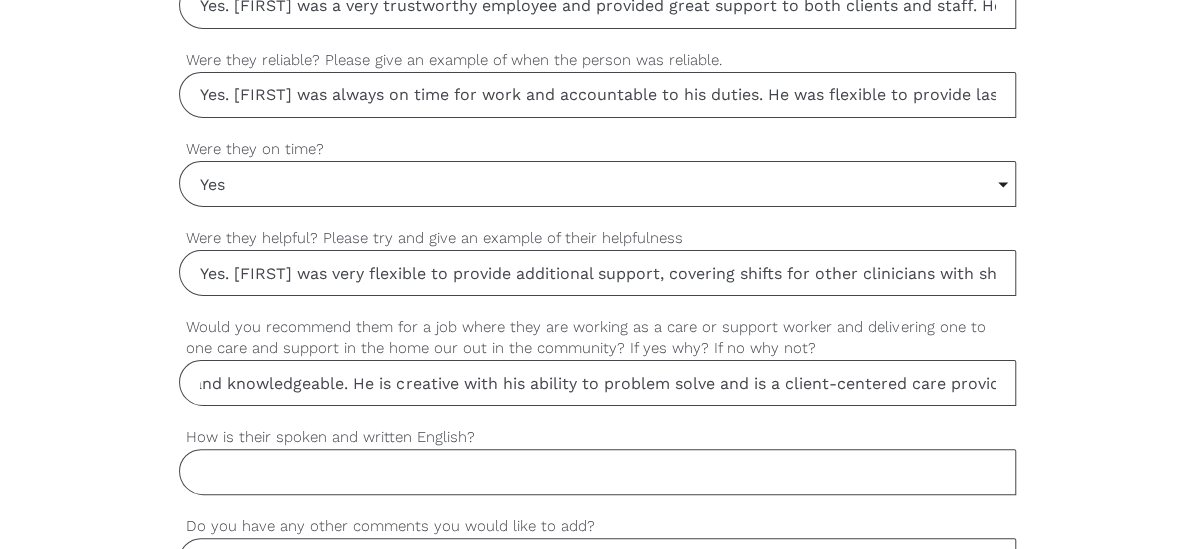 type on "Yes. [FIRST] [LAST] has great relationship building skills. He is empathetic, professional and knowledgeable. He is creative with his ability to problem solve and is a client-centered care provider." 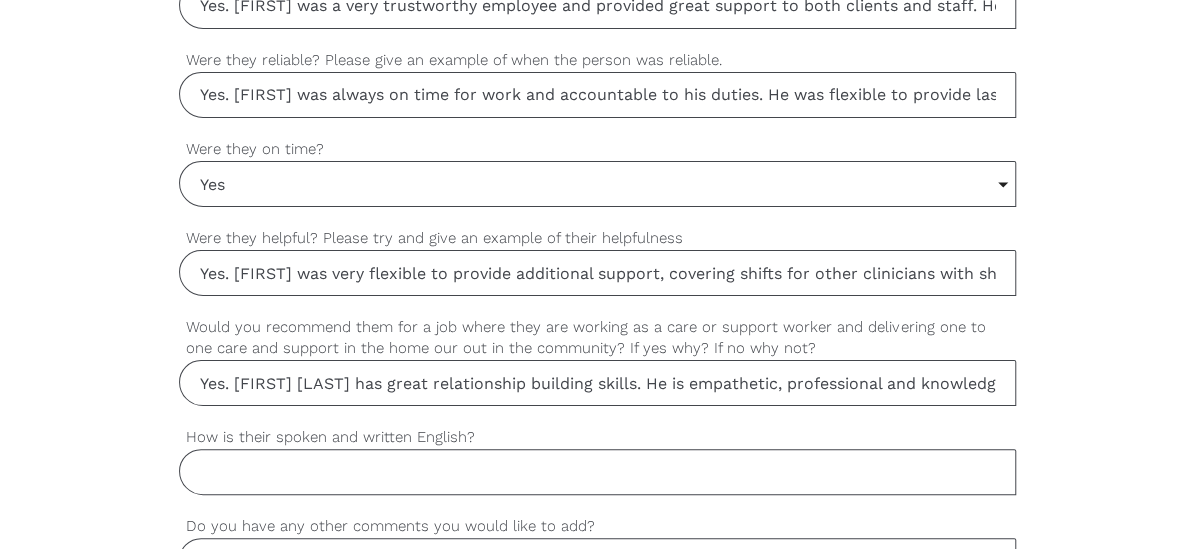 click on "How is their spoken and written English?" at bounding box center [597, 472] 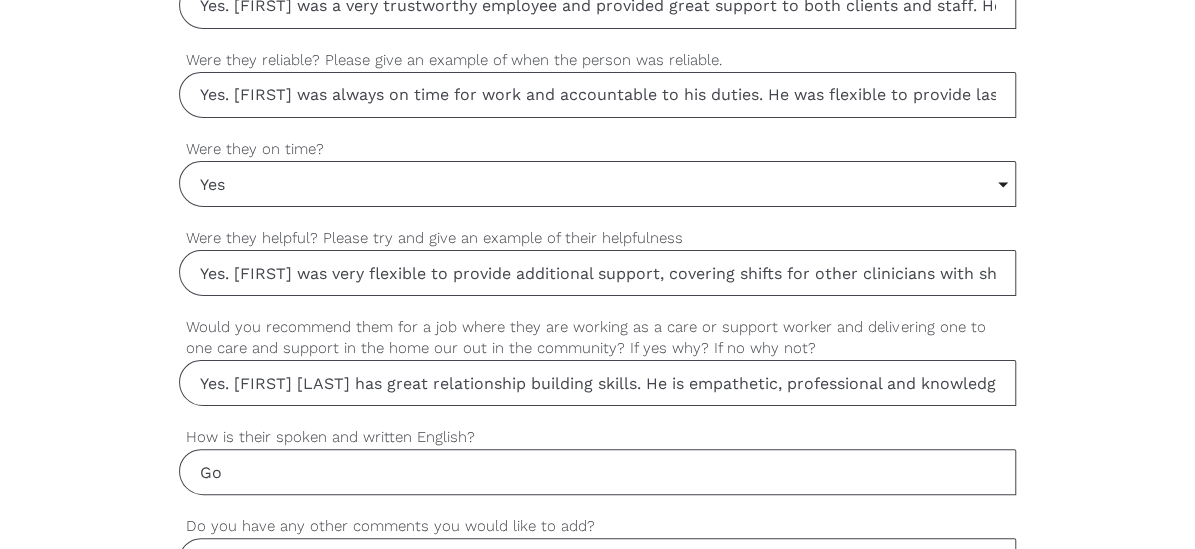type on "G" 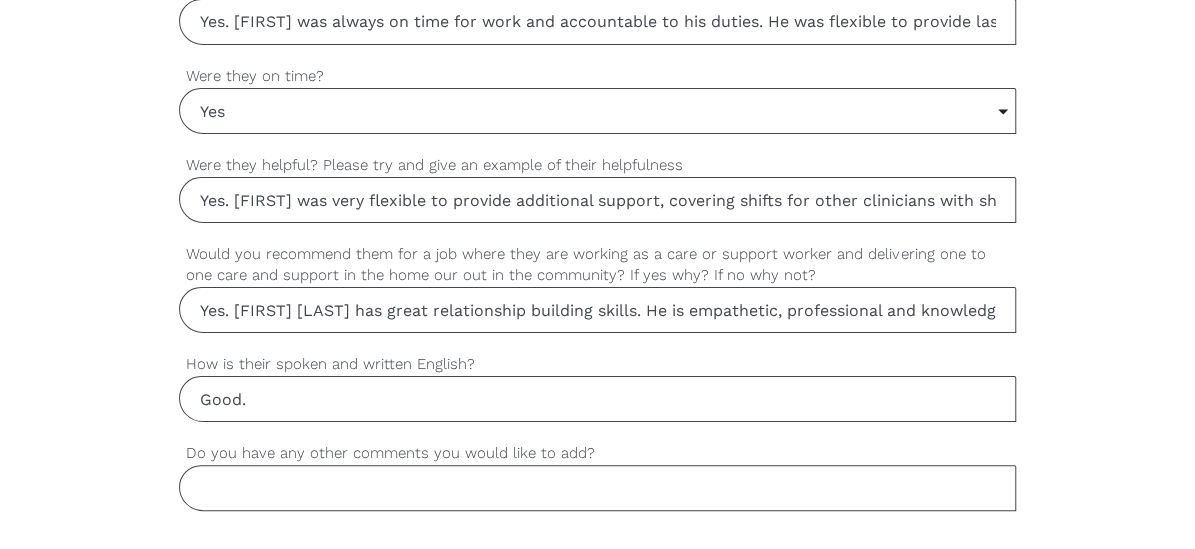 scroll, scrollTop: 1799, scrollLeft: 0, axis: vertical 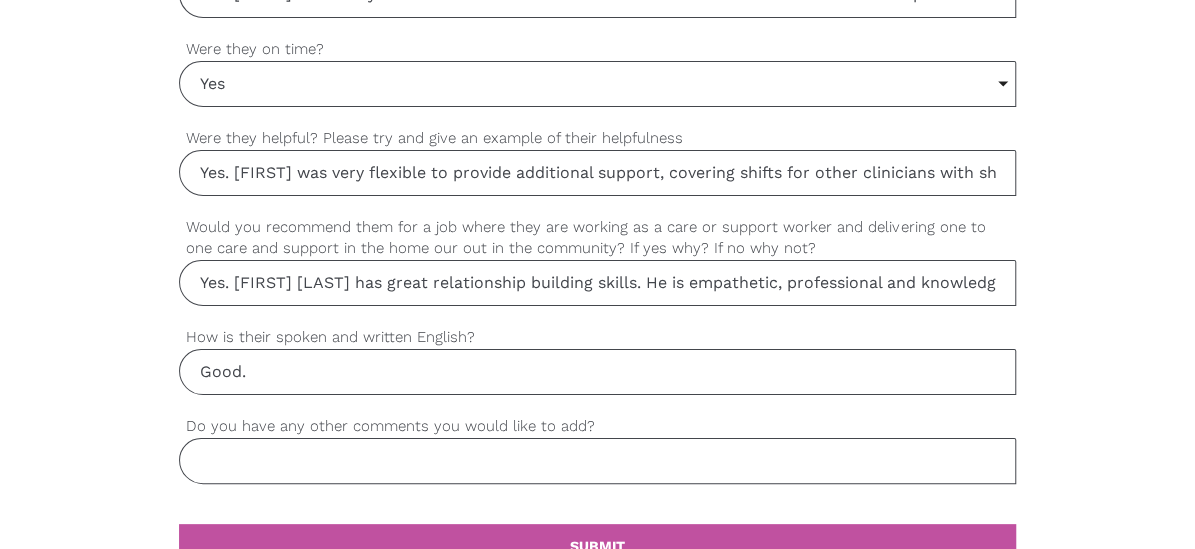 type on "Good." 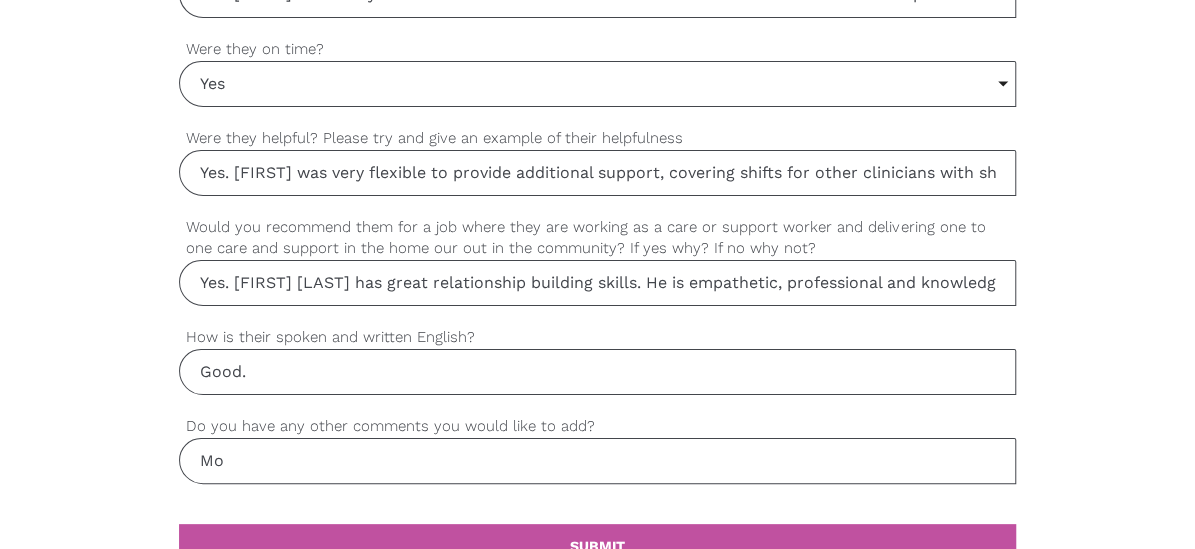 type on "M" 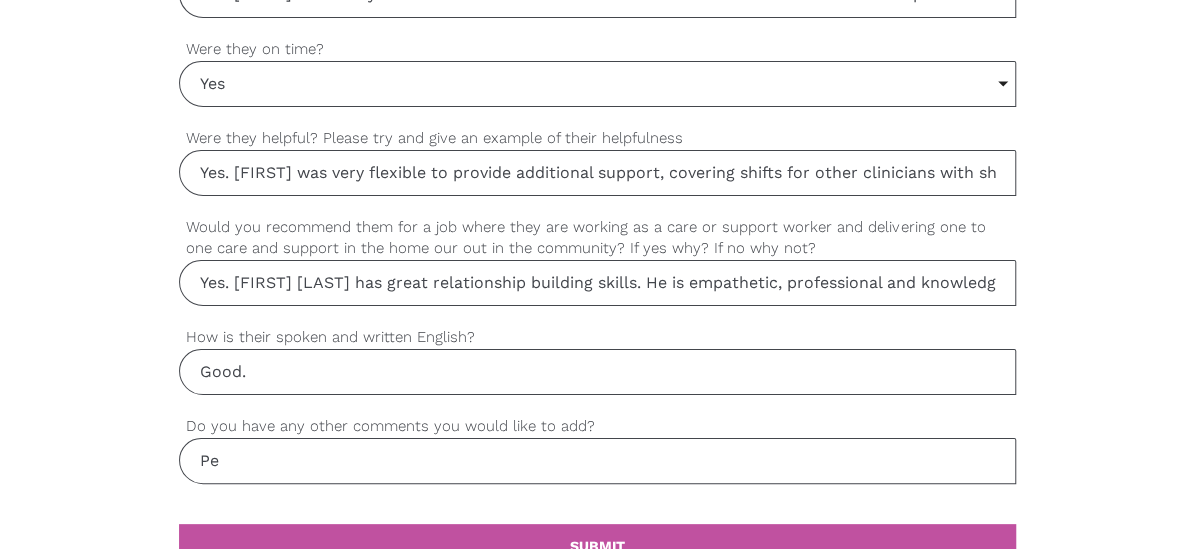 type on "P" 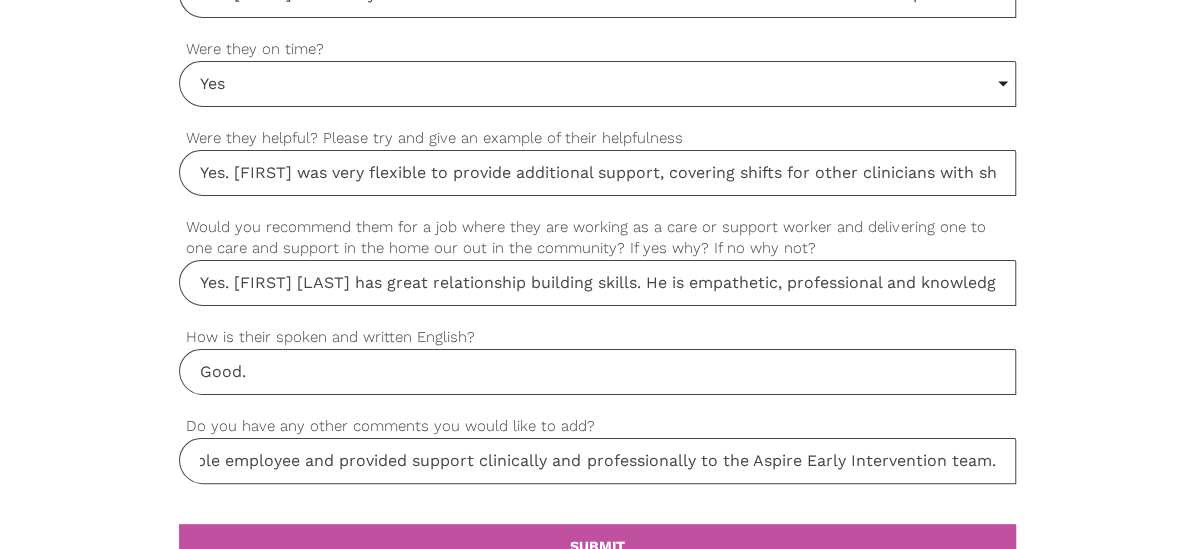 scroll, scrollTop: 0, scrollLeft: 547, axis: horizontal 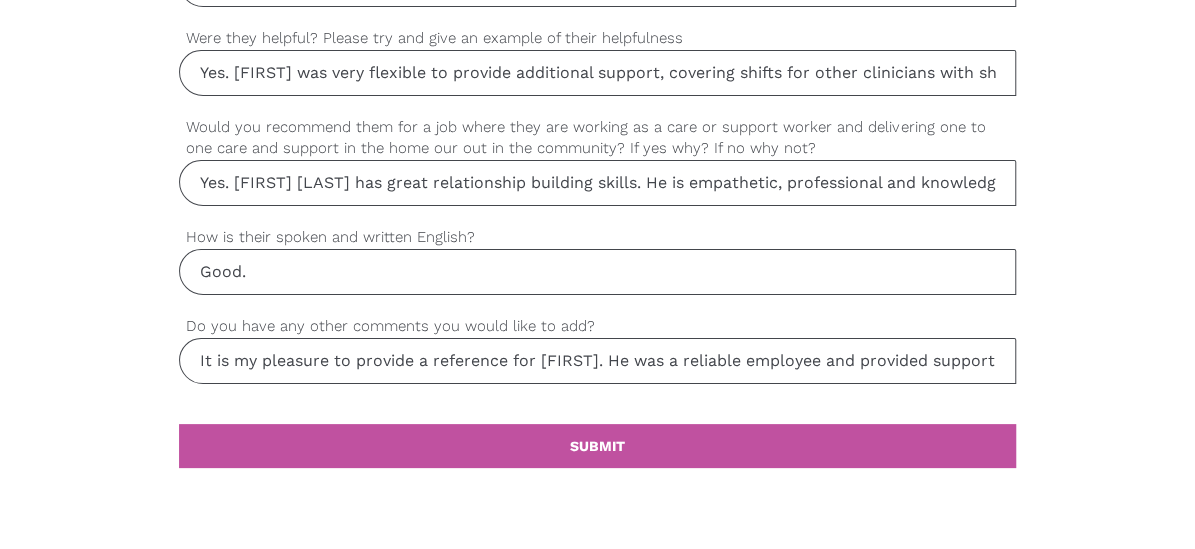 drag, startPoint x: 677, startPoint y: 348, endPoint x: 102, endPoint y: 321, distance: 575.63354 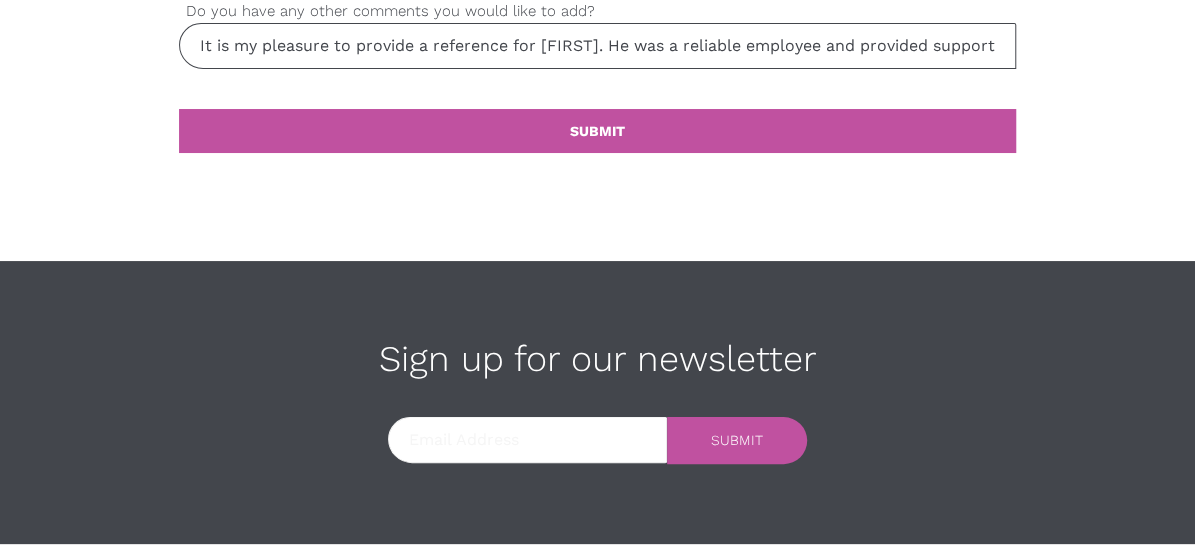 scroll, scrollTop: 2299, scrollLeft: 0, axis: vertical 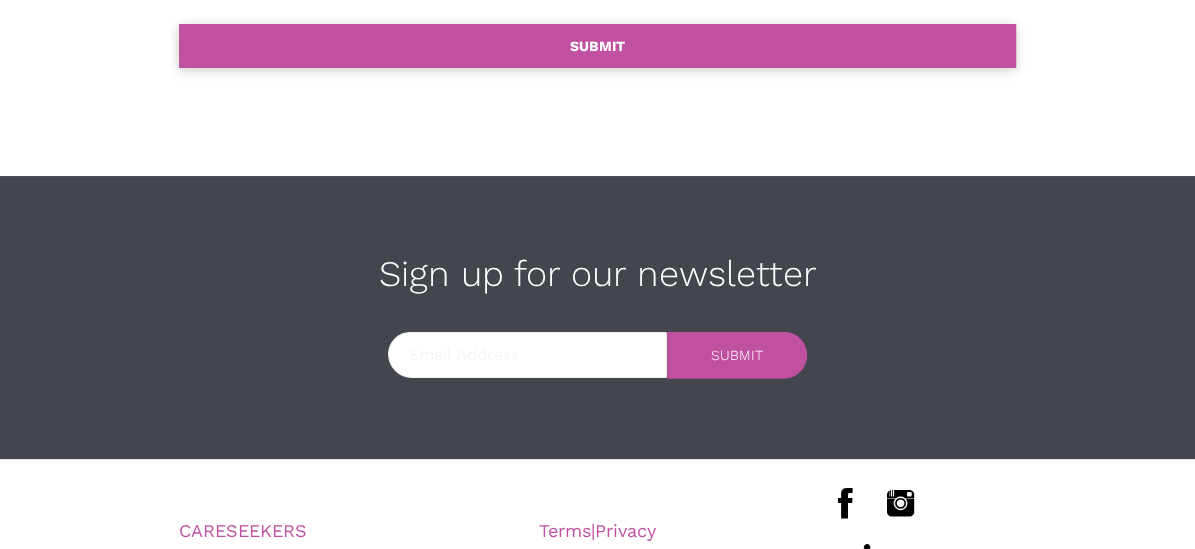click on "settings     SUBMIT" at bounding box center (597, 46) 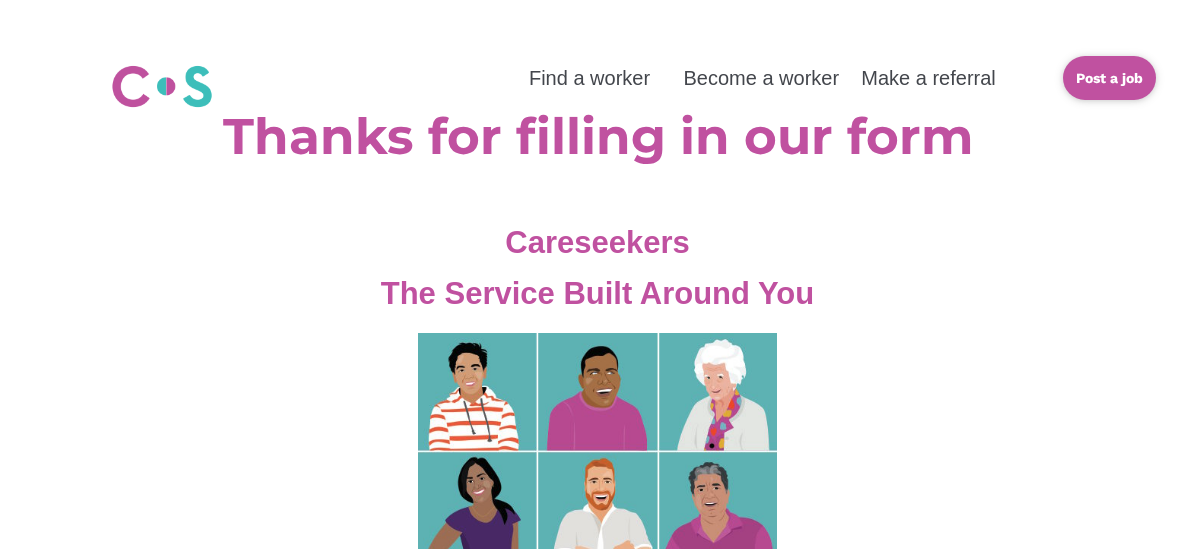 scroll, scrollTop: 0, scrollLeft: 0, axis: both 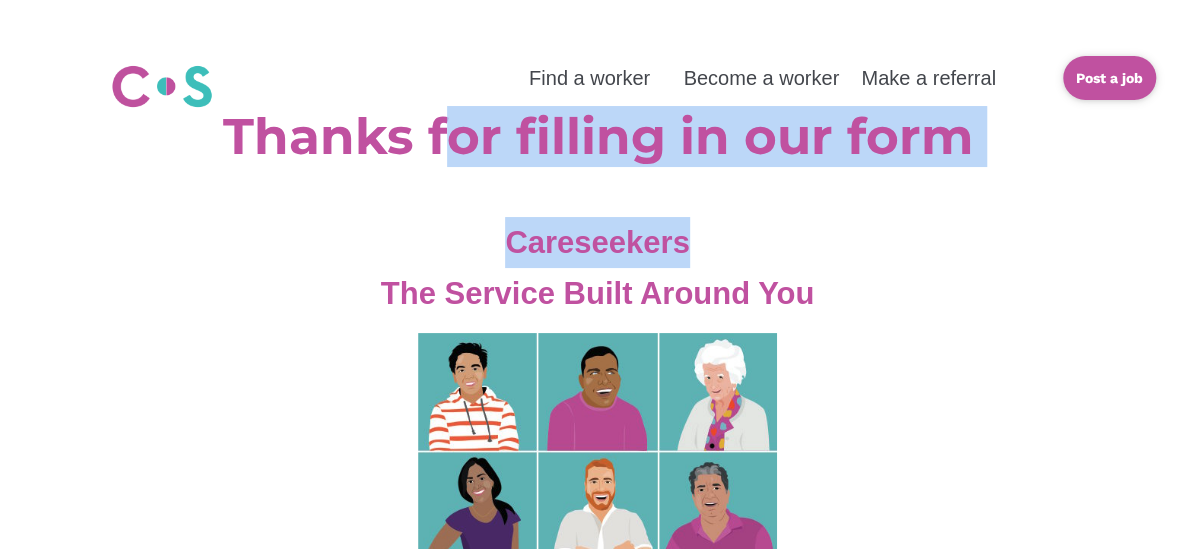 drag, startPoint x: 495, startPoint y: 149, endPoint x: 1009, endPoint y: 215, distance: 518.22003 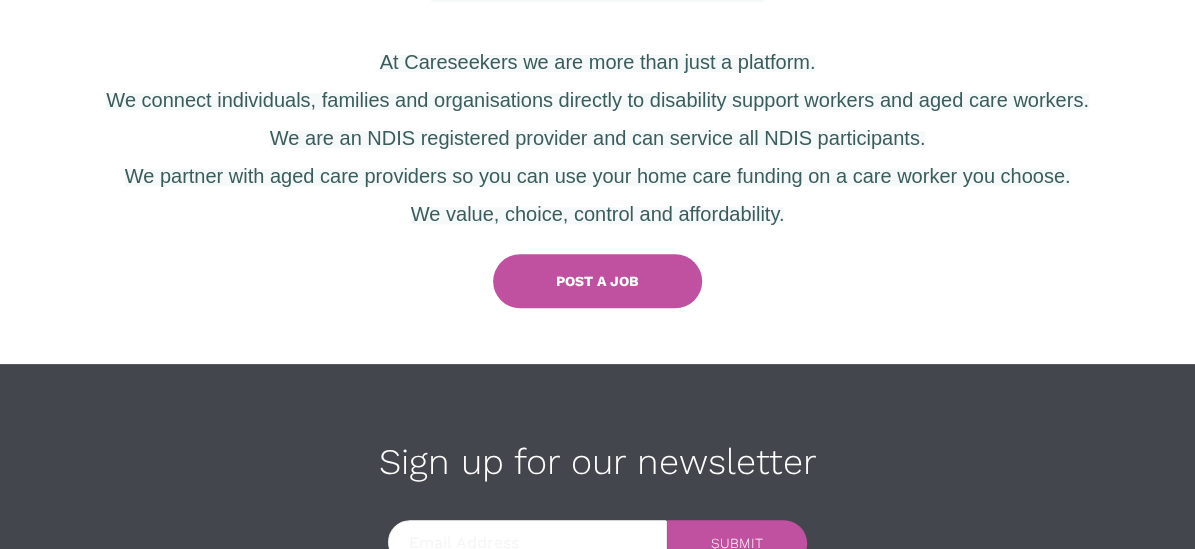 scroll, scrollTop: 1100, scrollLeft: 0, axis: vertical 